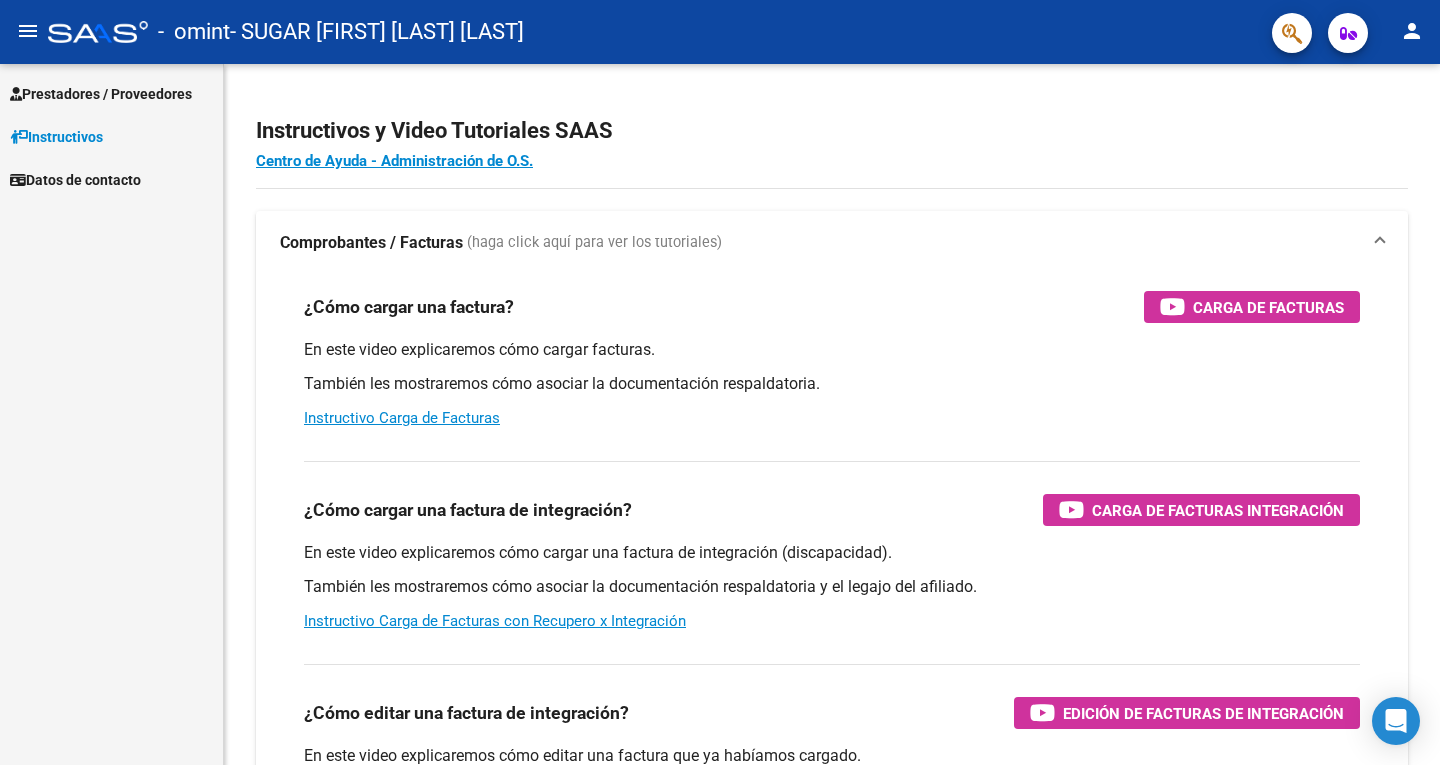 scroll, scrollTop: 0, scrollLeft: 0, axis: both 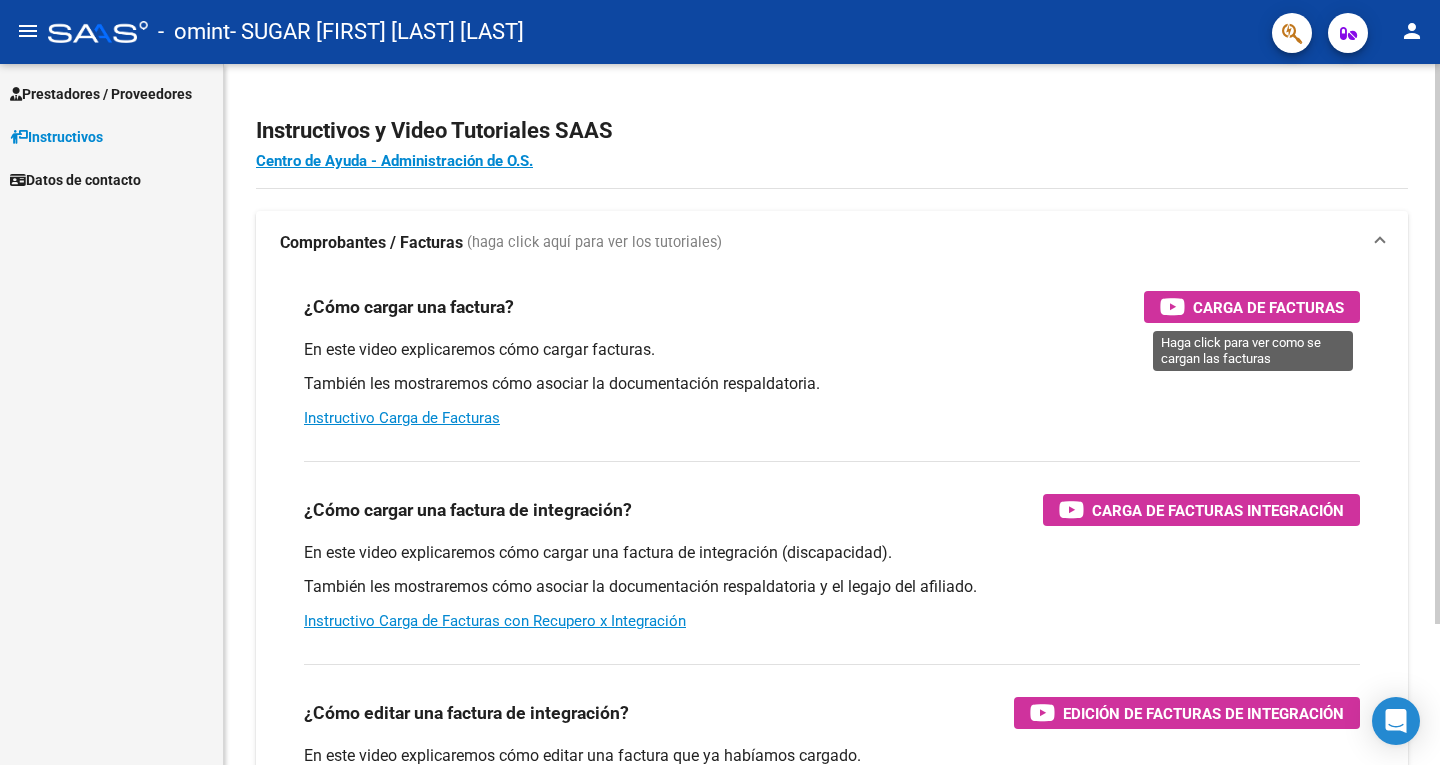 click on "Carga de Facturas" at bounding box center (1268, 307) 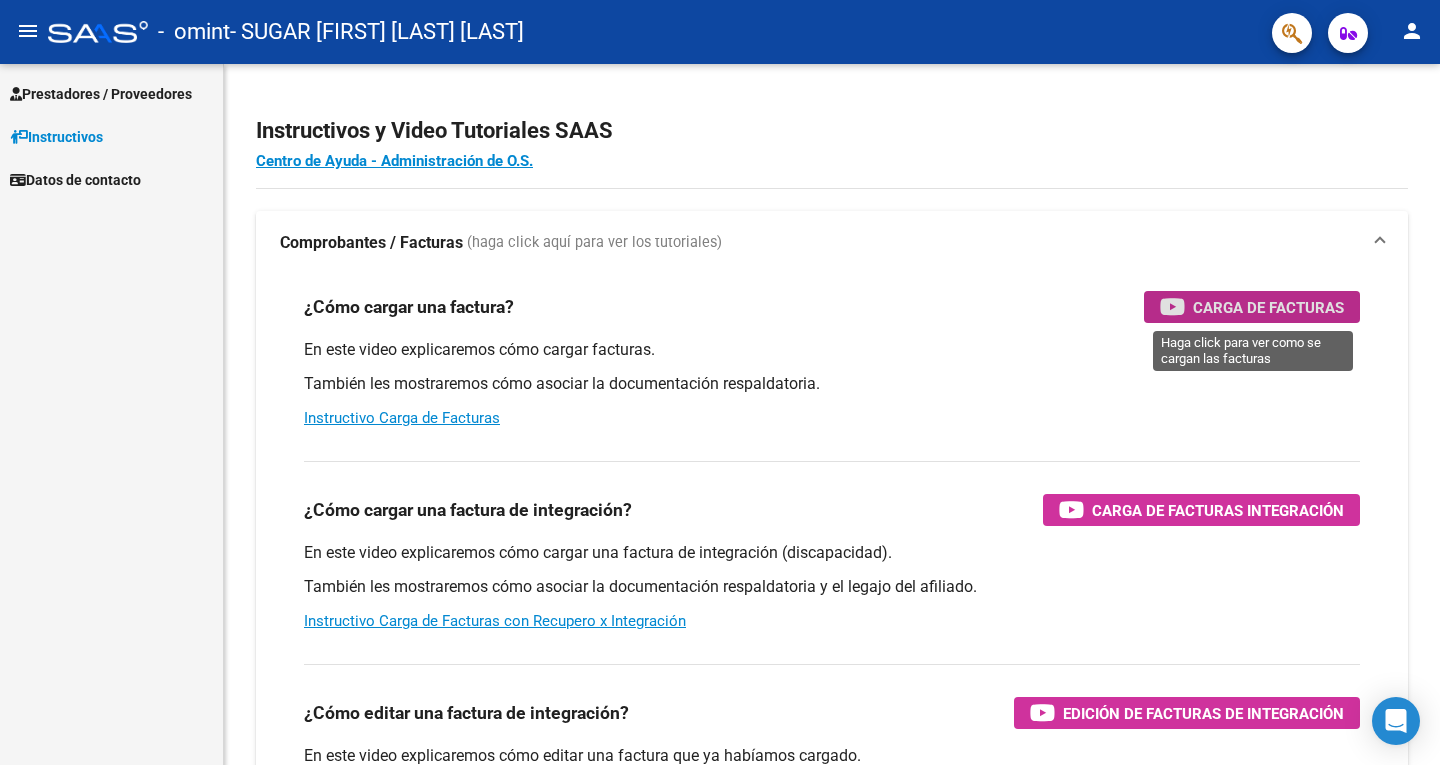 type 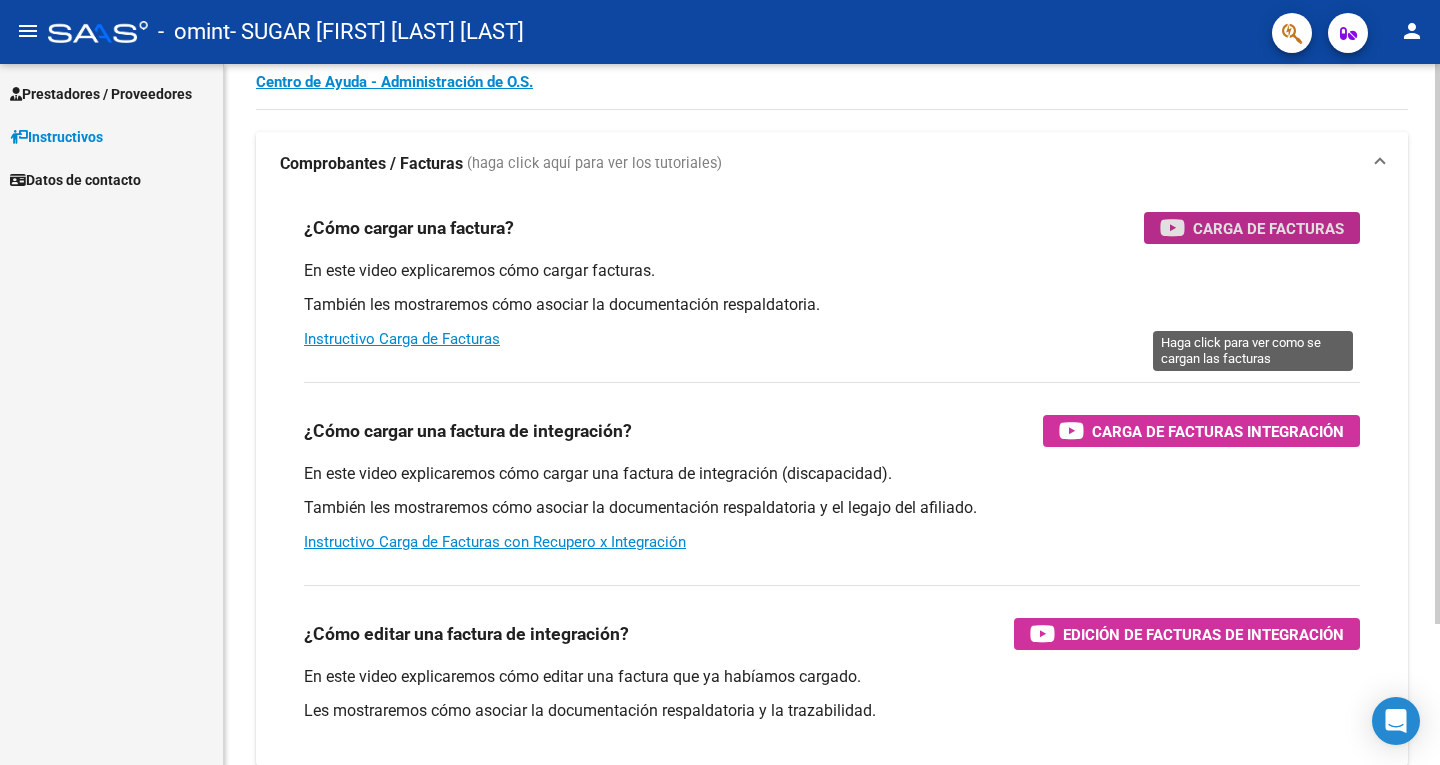 scroll, scrollTop: 0, scrollLeft: 0, axis: both 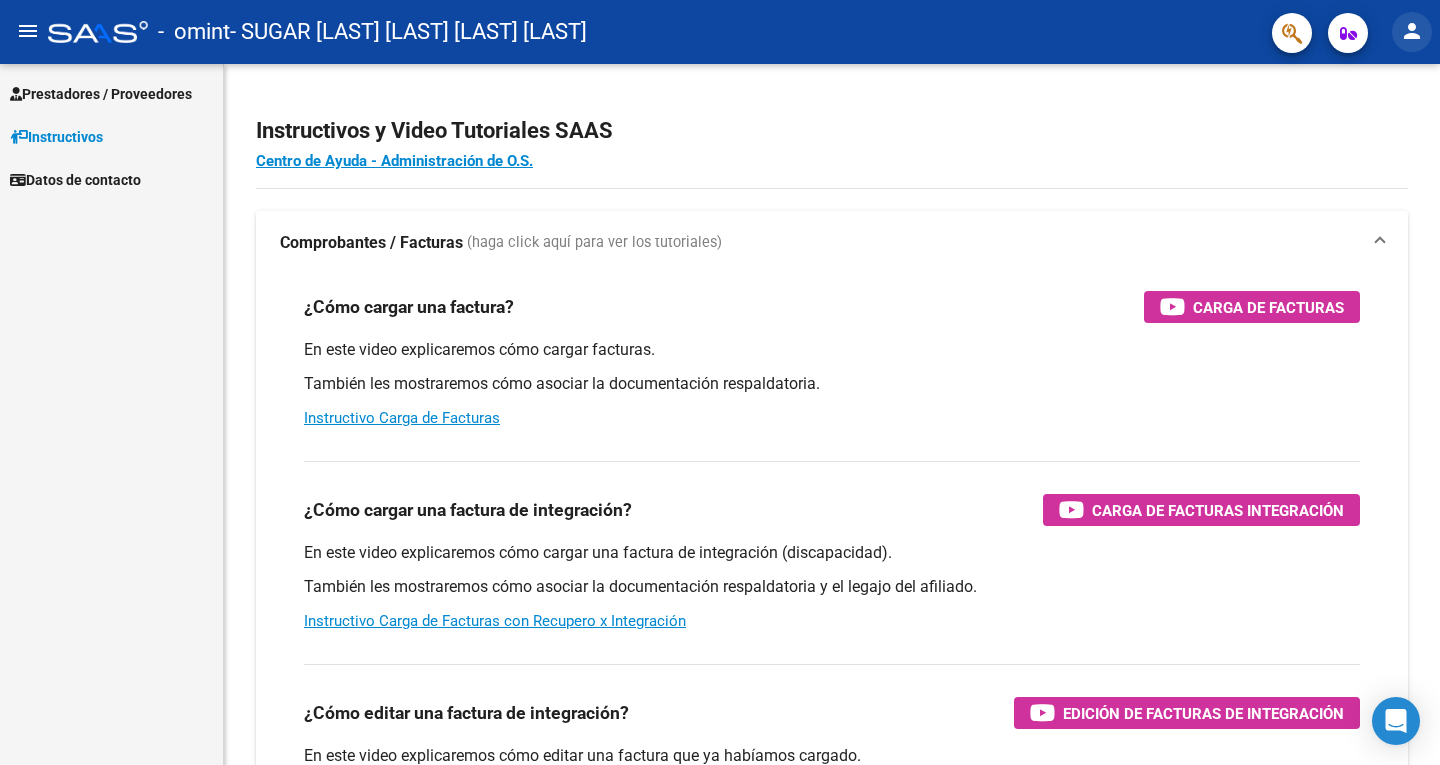 click on "person" 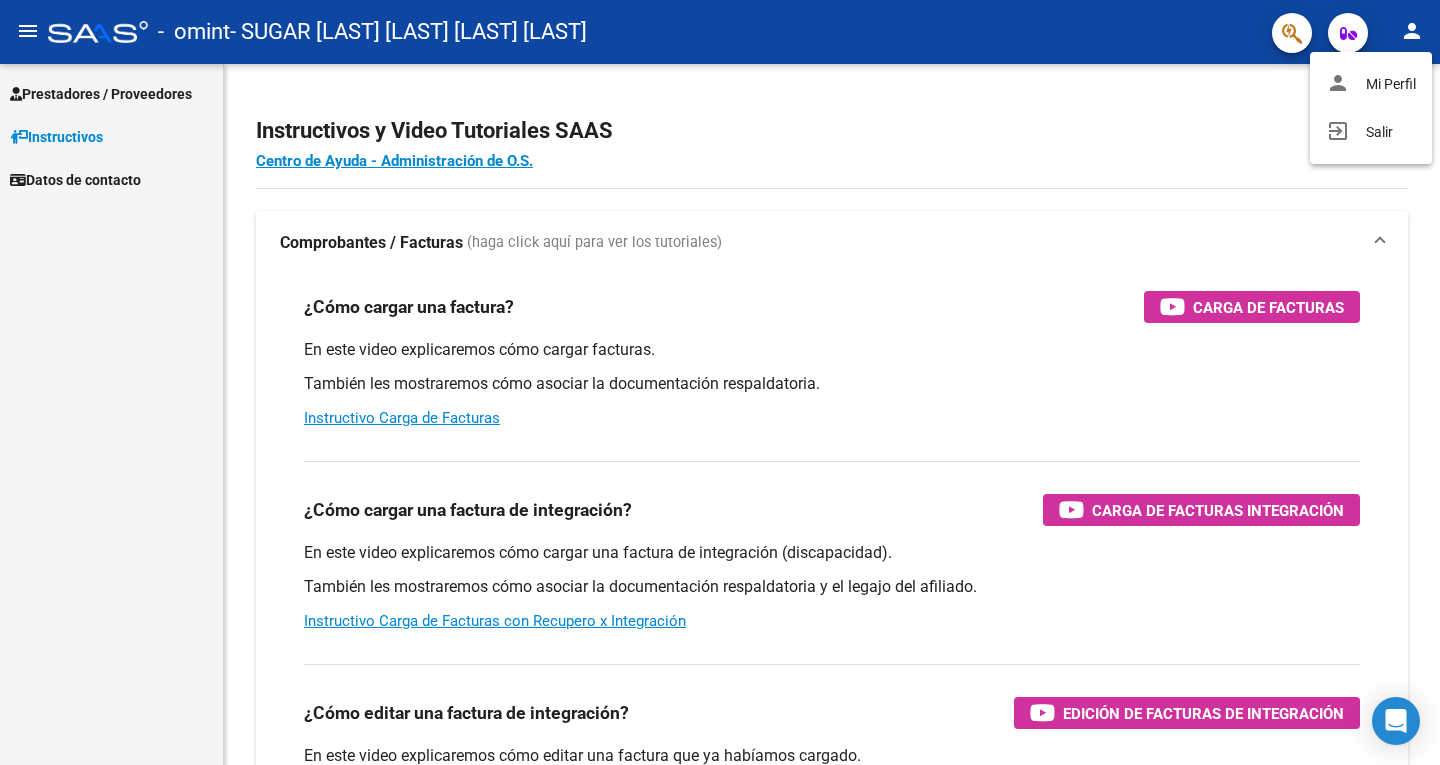 click at bounding box center [720, 382] 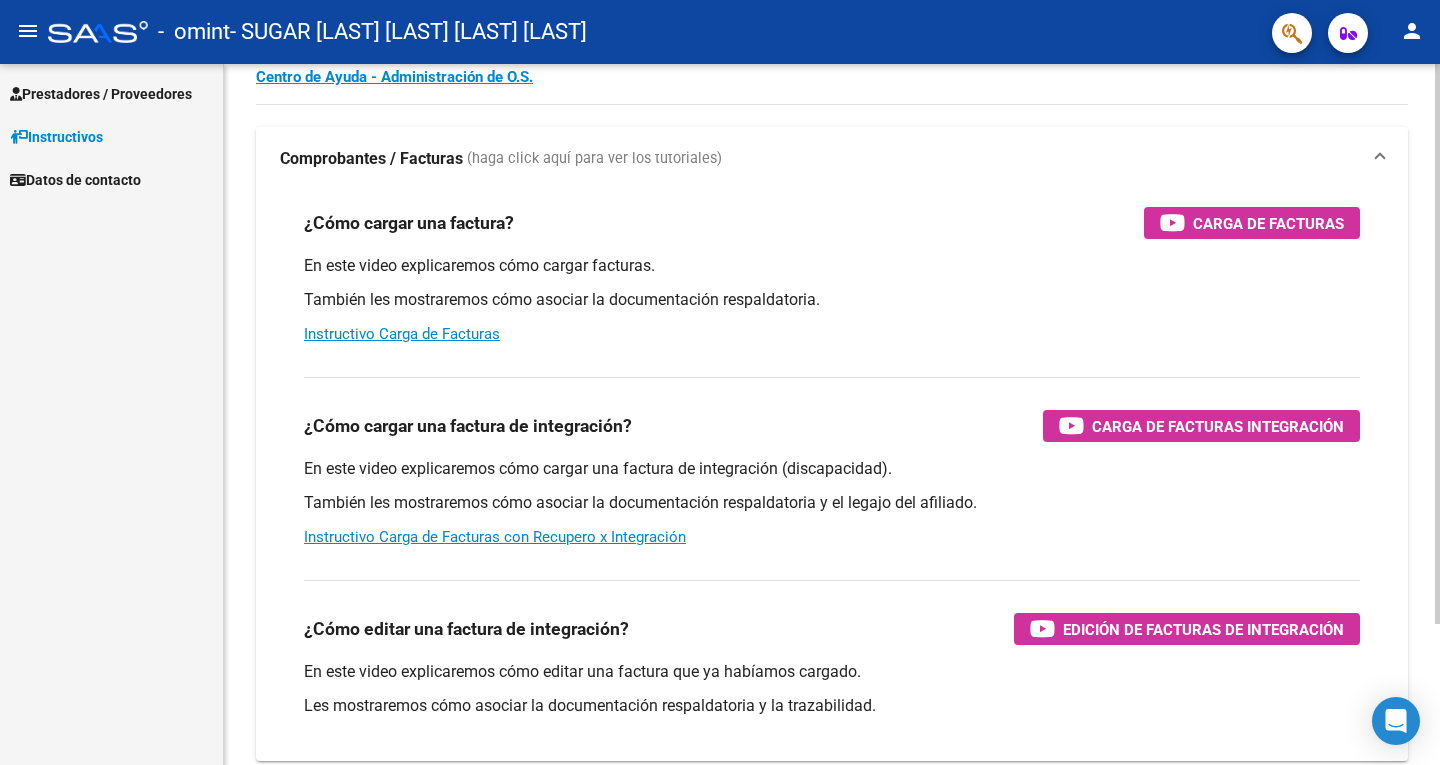 scroll, scrollTop: 0, scrollLeft: 0, axis: both 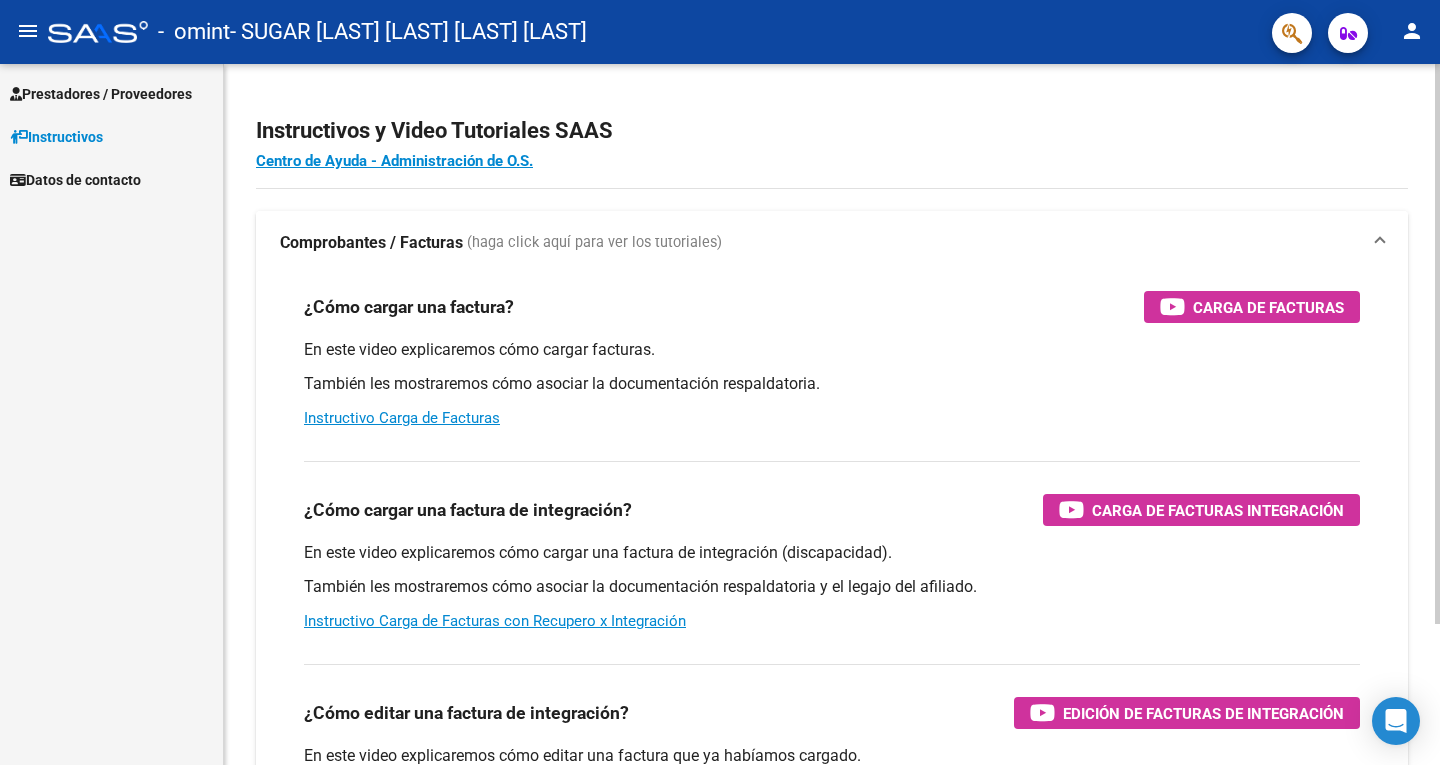 click on "Comprobantes / Facturas" at bounding box center (371, 243) 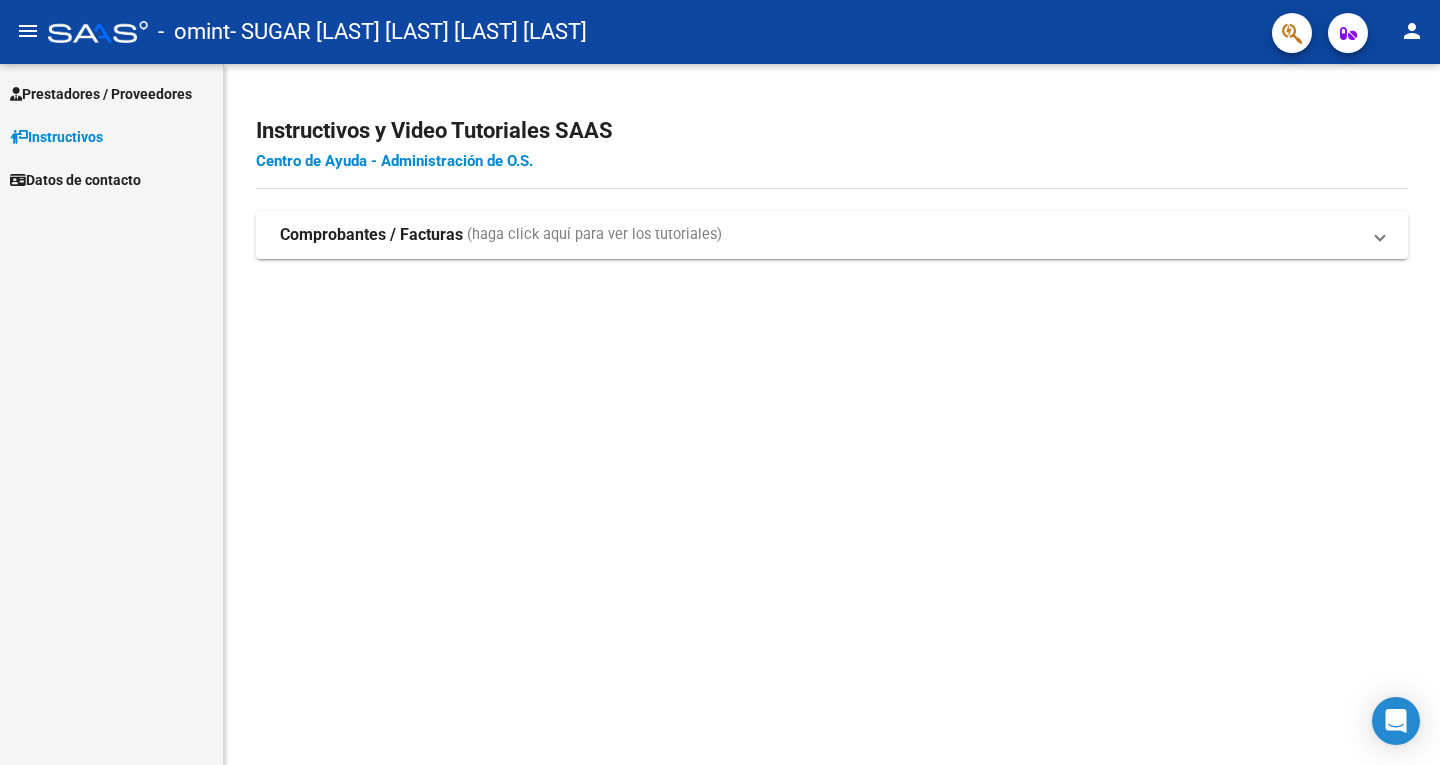 click on "Centro de Ayuda - Administración de O.S." 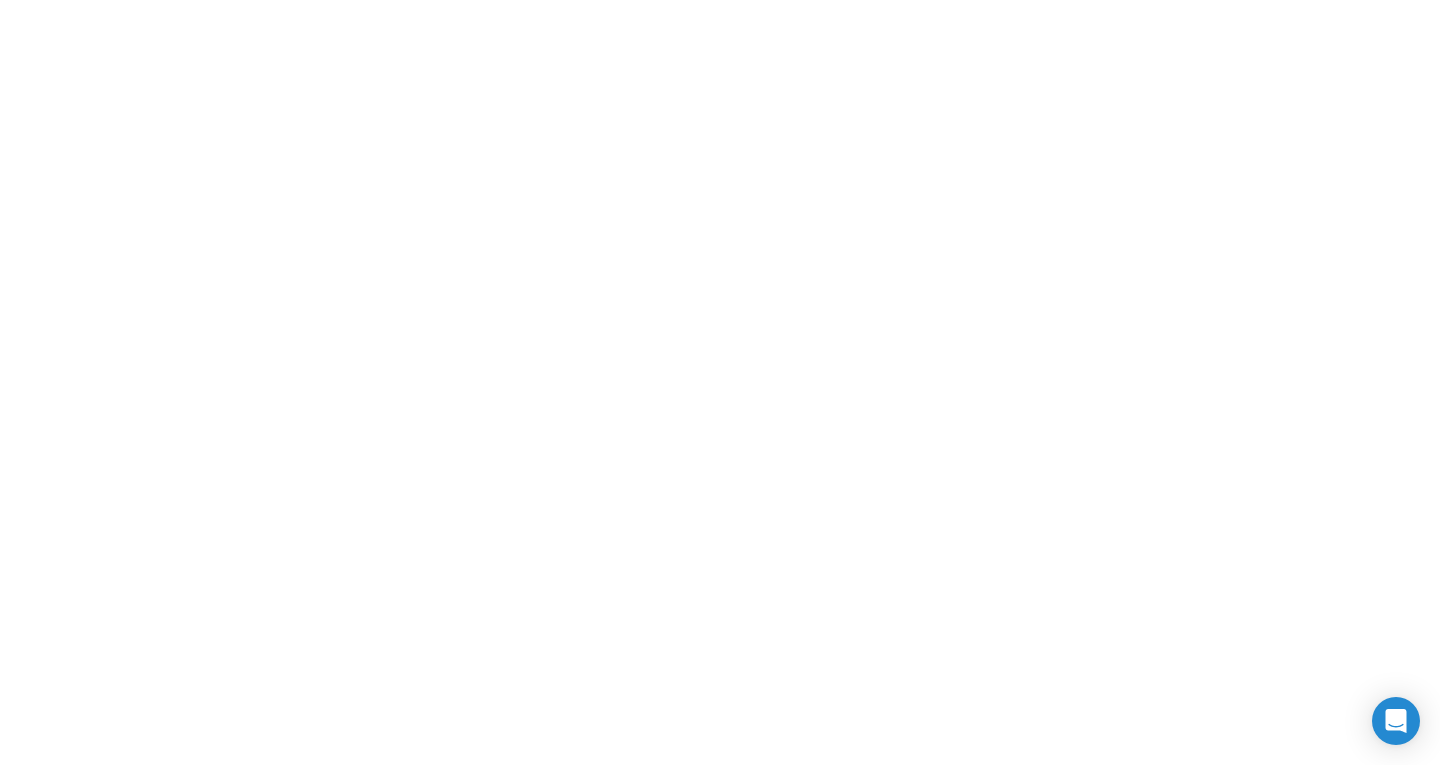 scroll, scrollTop: 0, scrollLeft: 0, axis: both 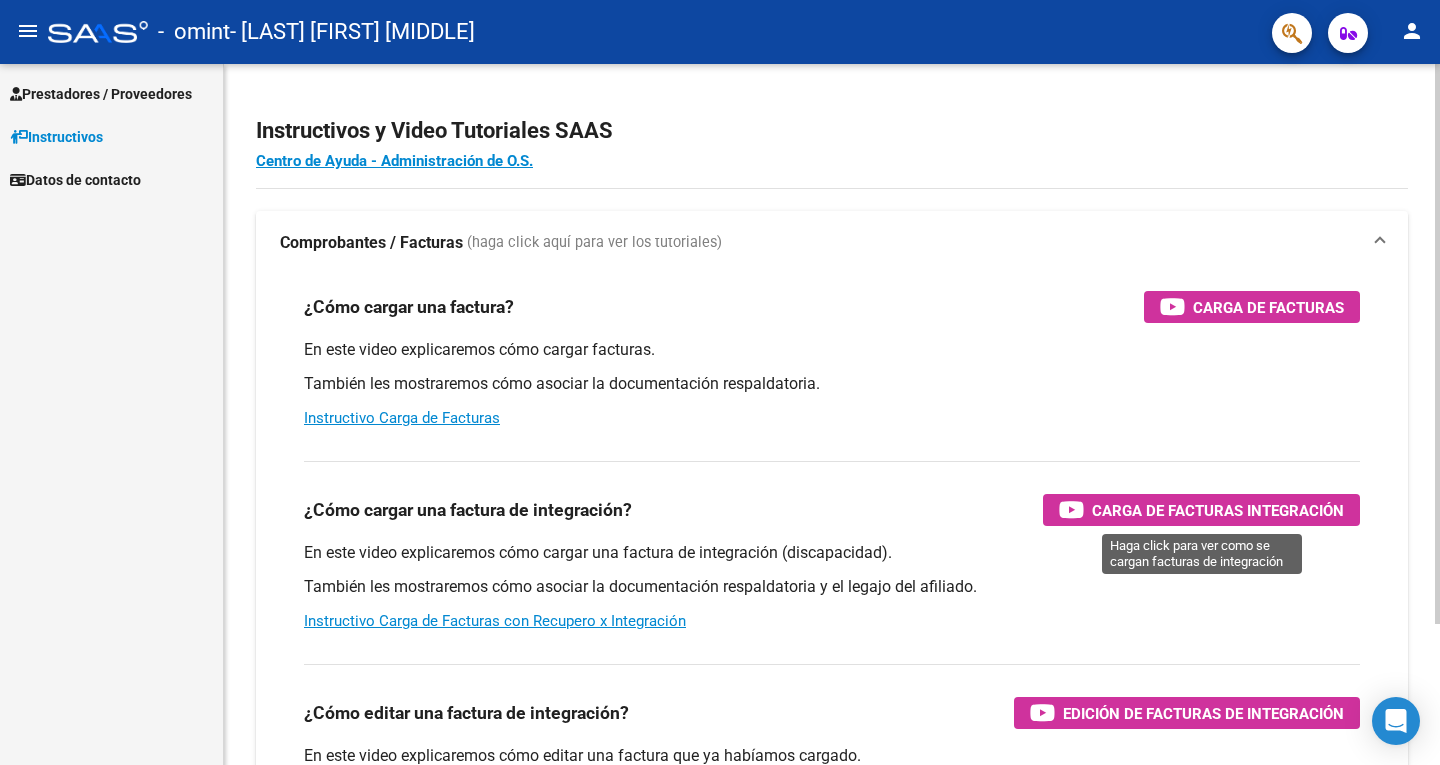 click on "Carga de Facturas Integración" at bounding box center (1218, 510) 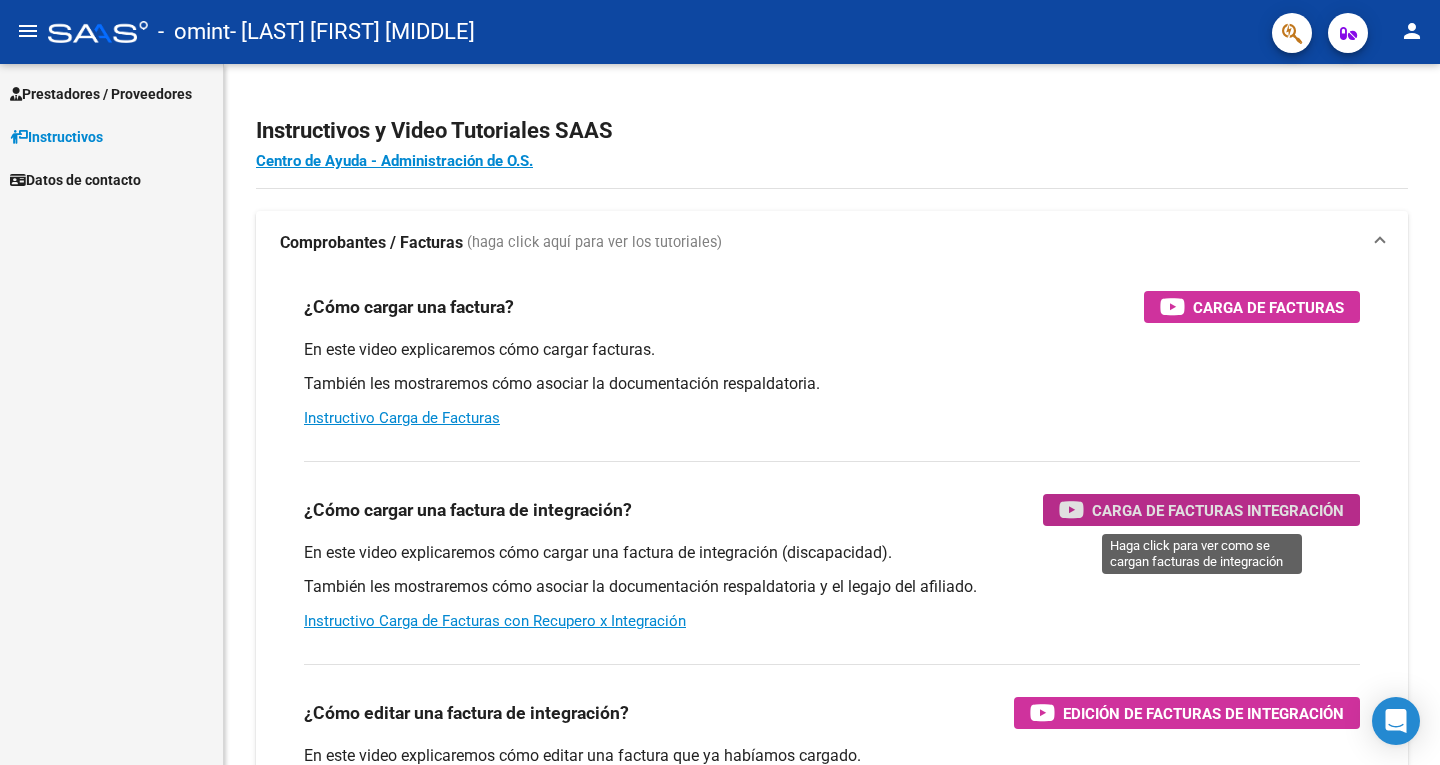 type 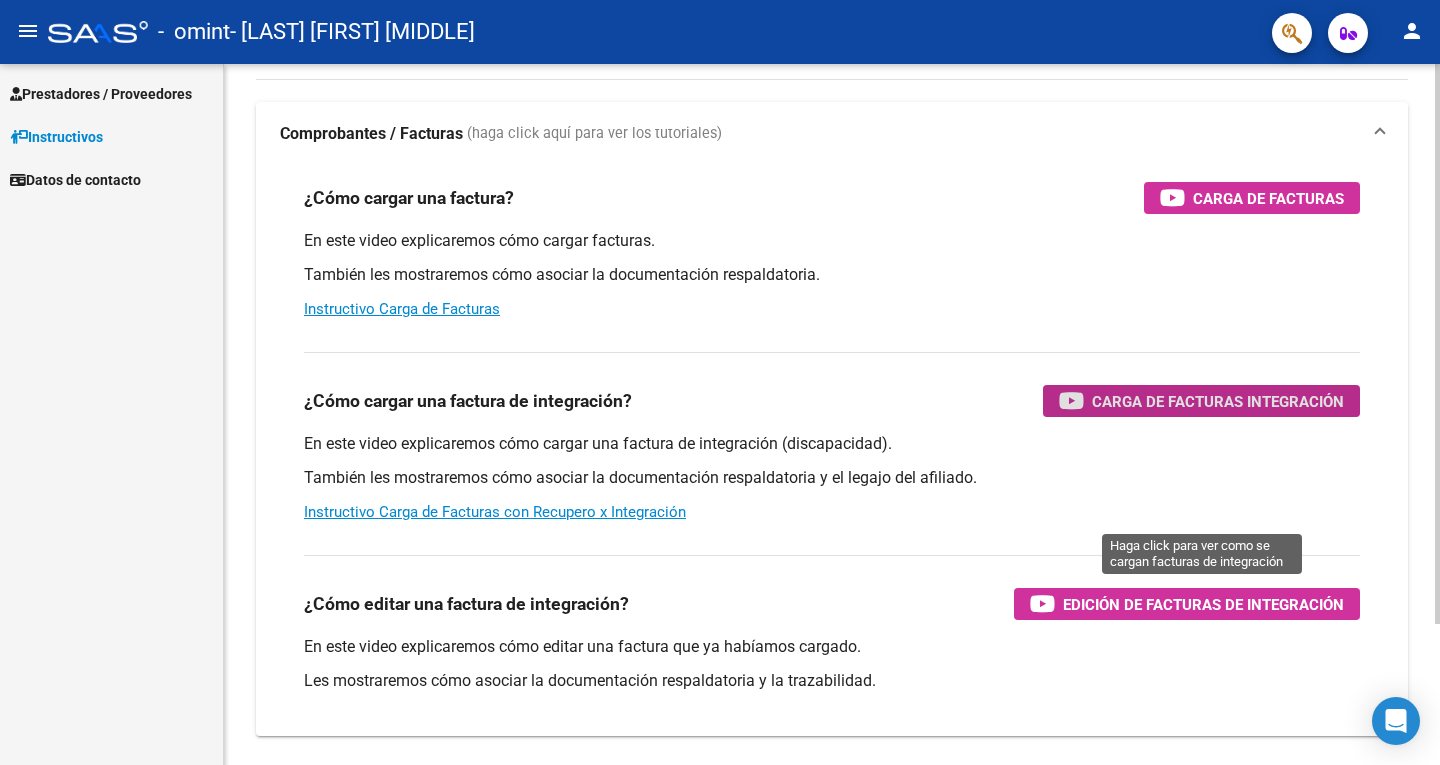 scroll, scrollTop: 0, scrollLeft: 0, axis: both 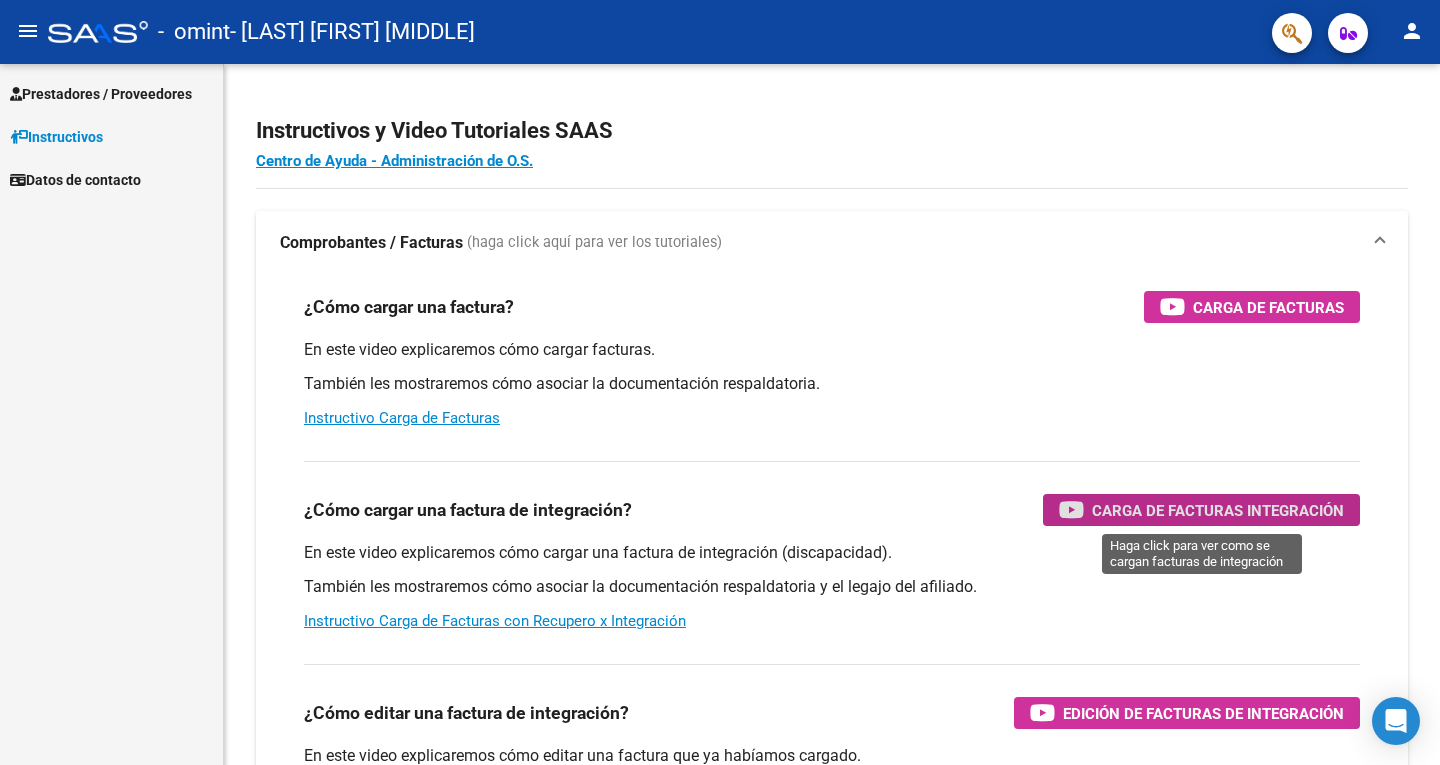 click on "menu" 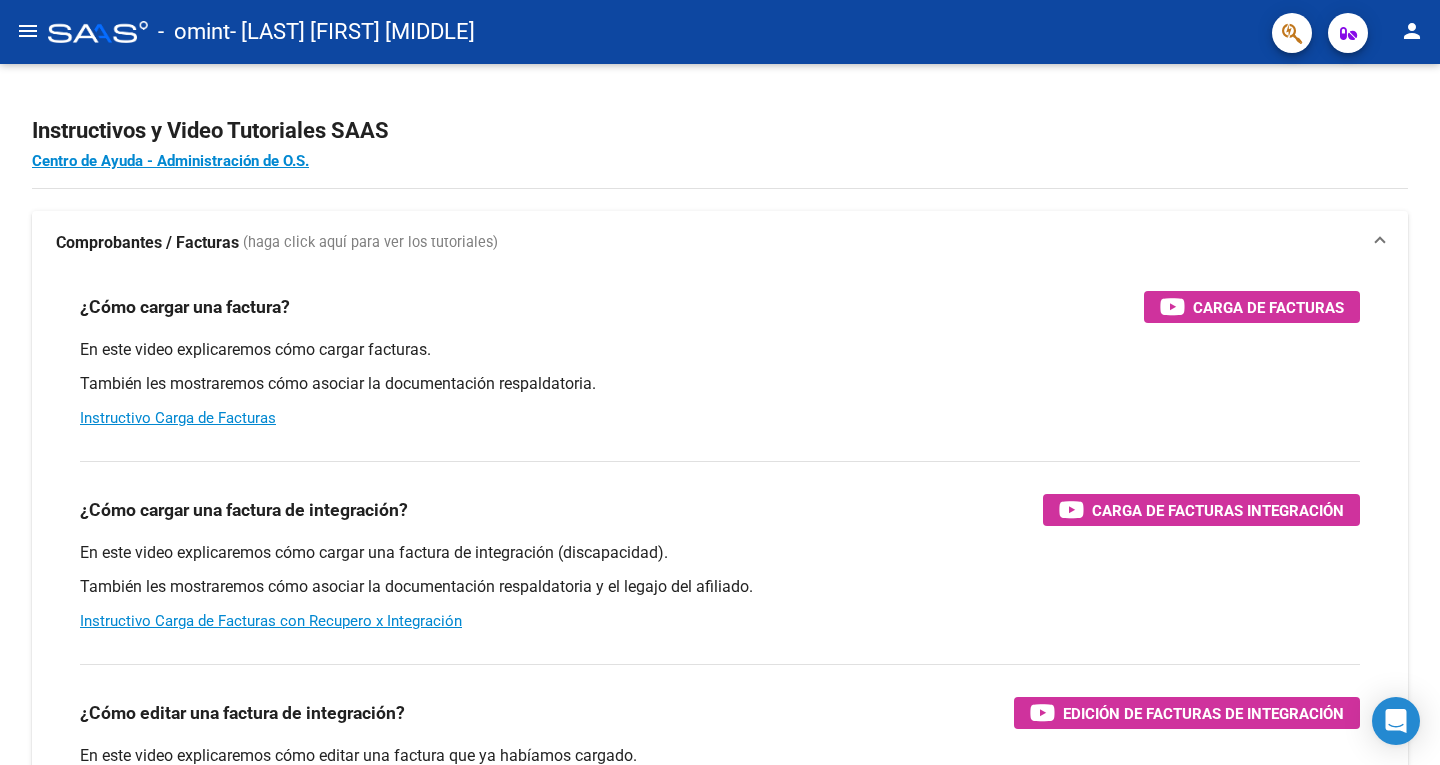 click on "menu" 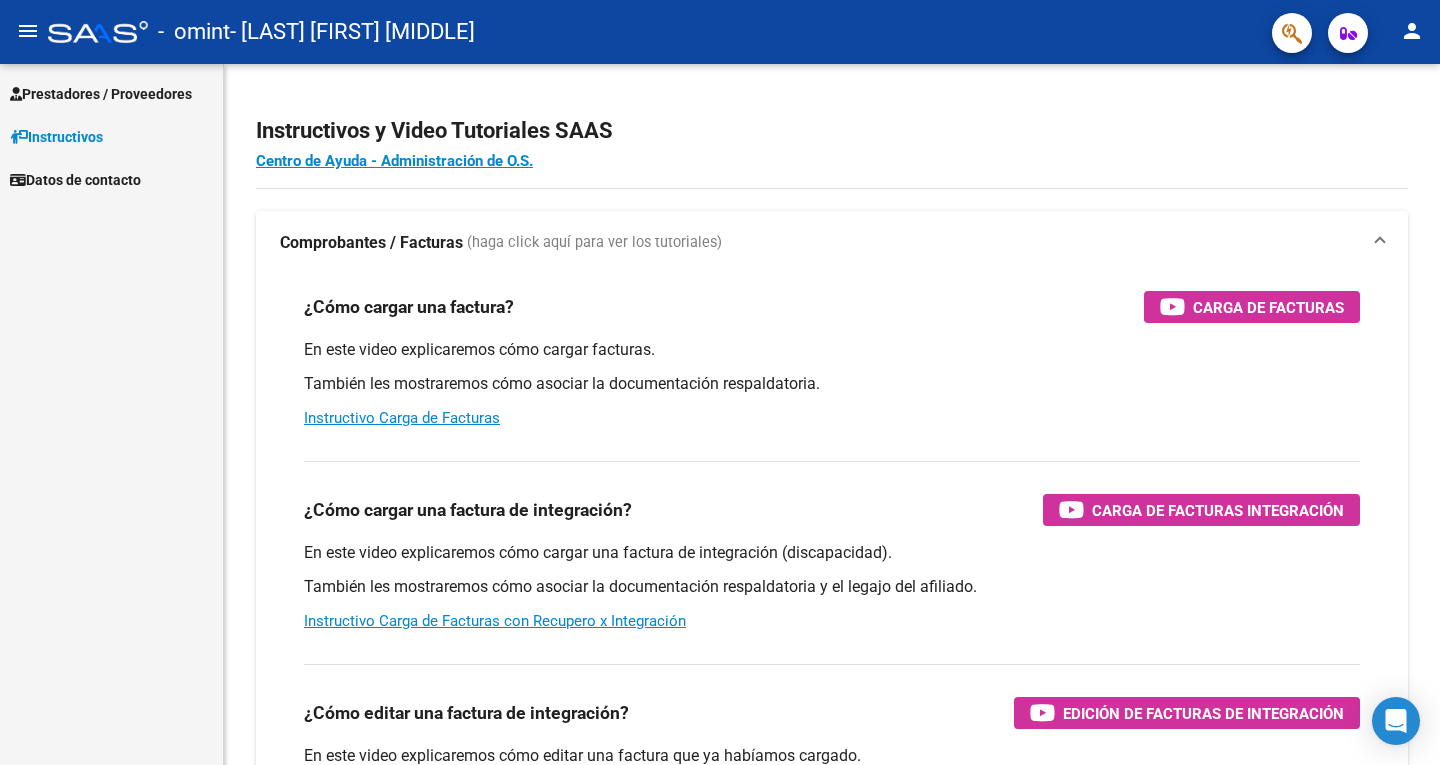 click on "Prestadores / Proveedores" at bounding box center [101, 94] 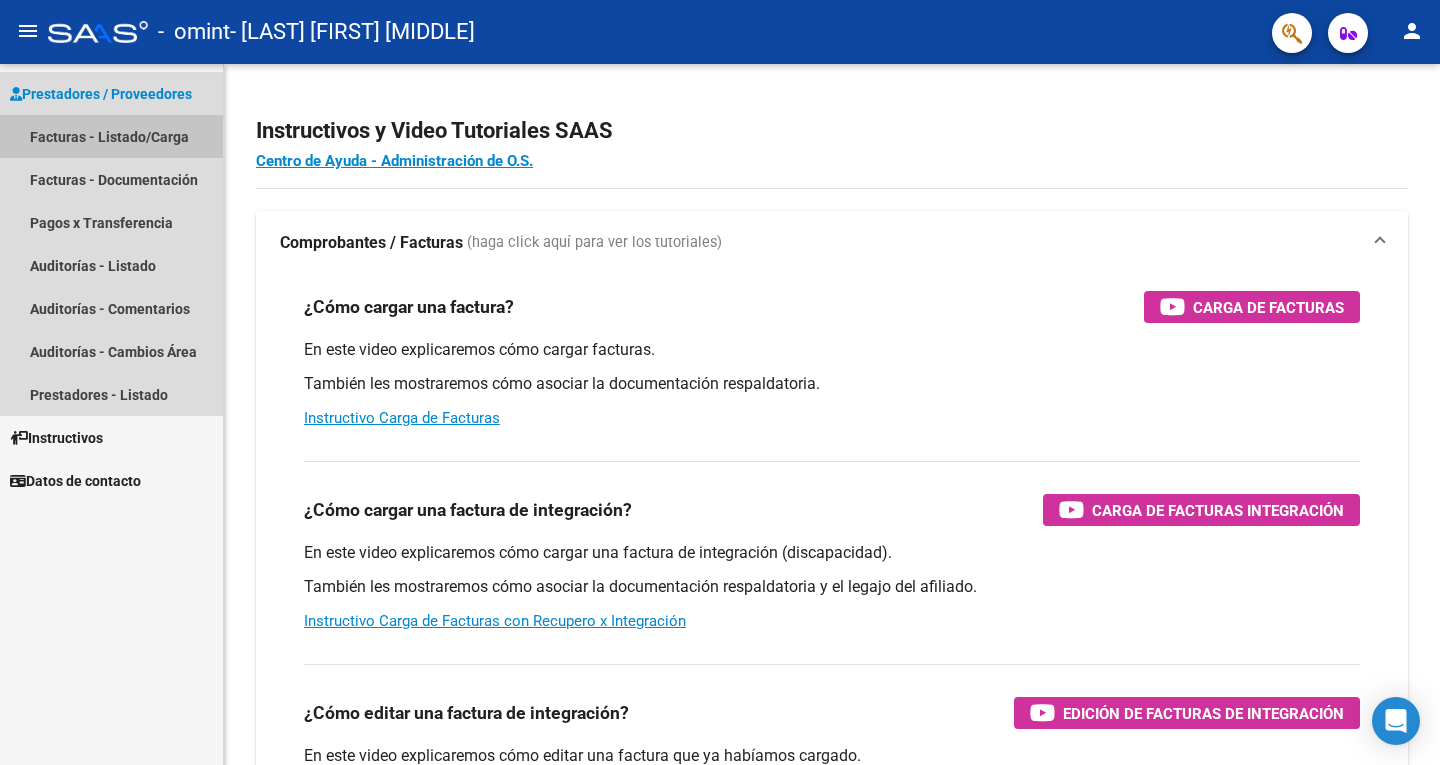 click on "Facturas - Listado/Carga" at bounding box center [111, 136] 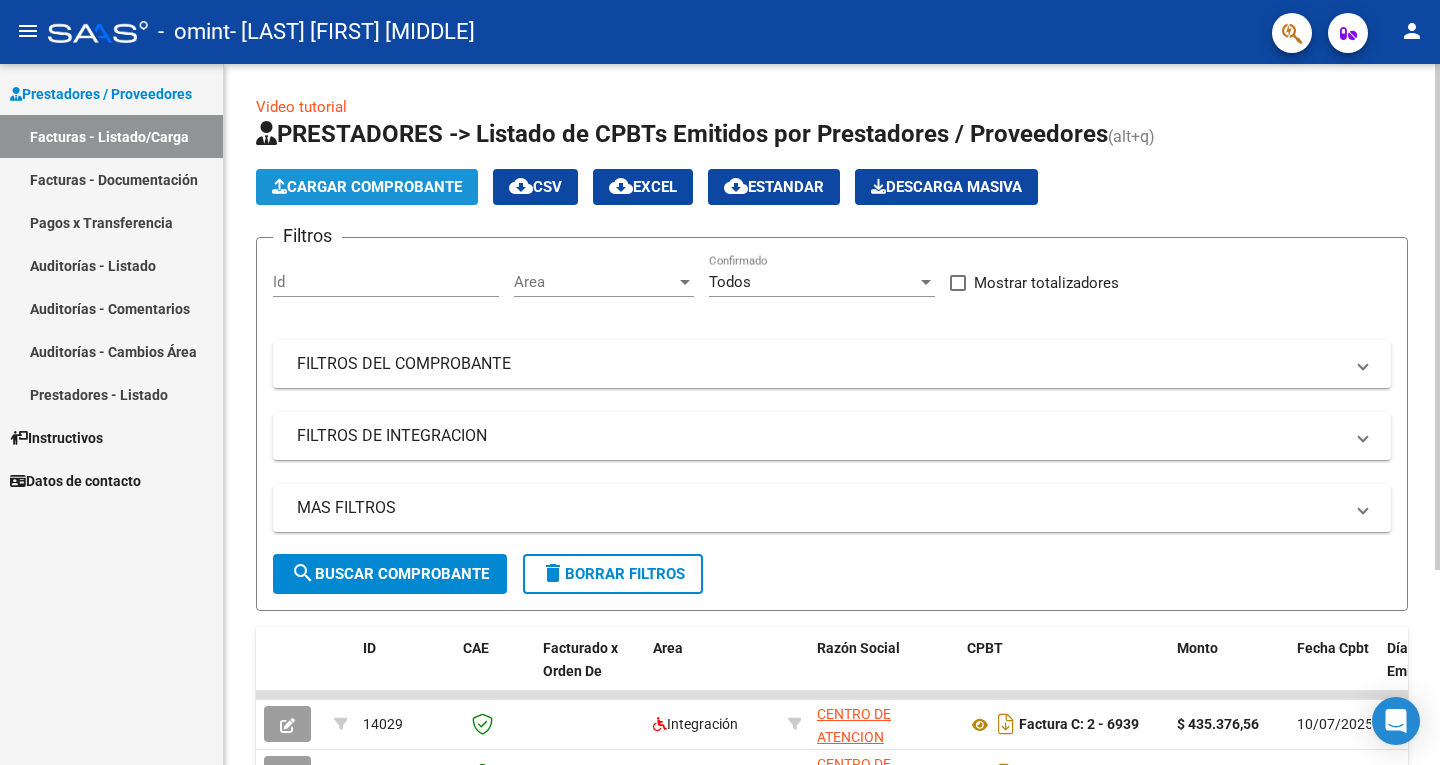 click on "Cargar Comprobante" 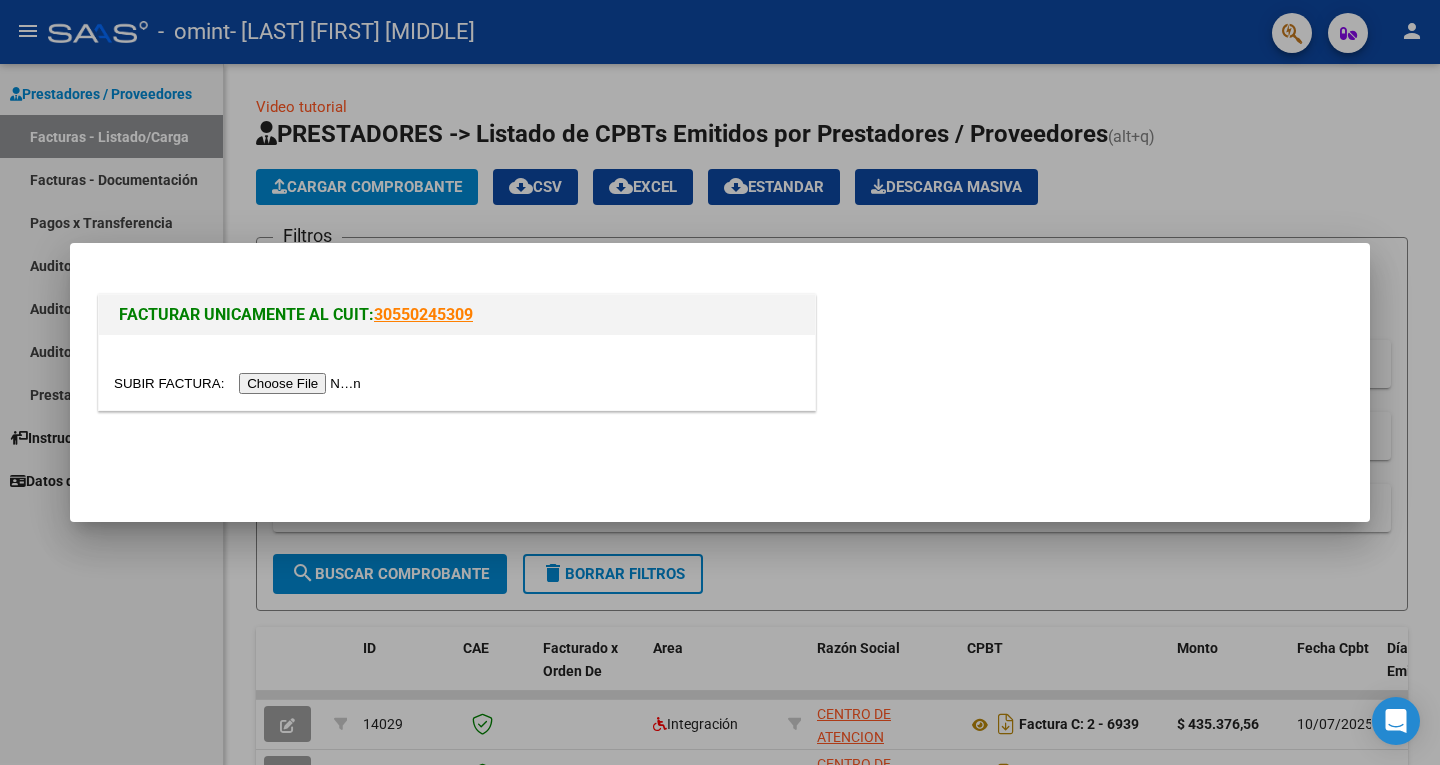 click at bounding box center (240, 383) 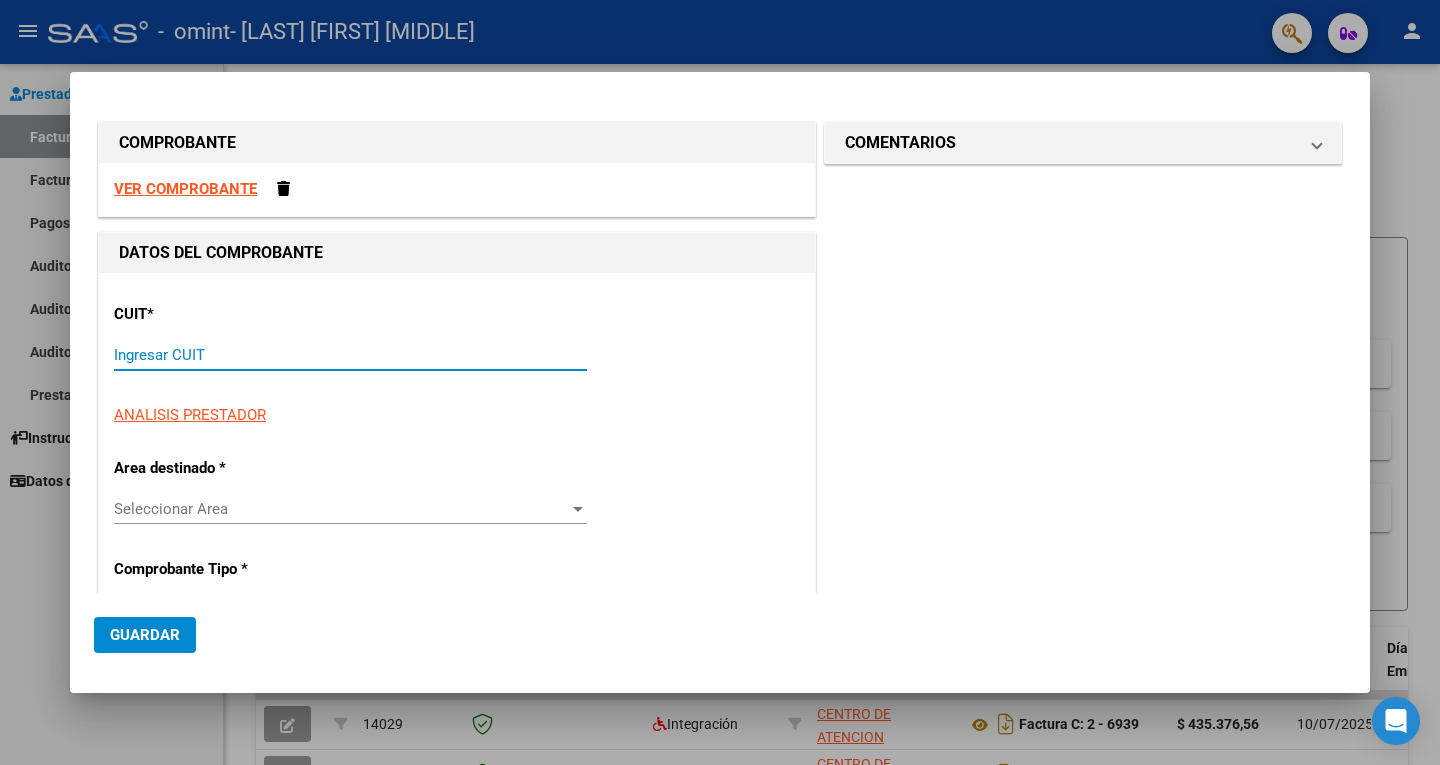 click on "Ingresar CUIT" at bounding box center [350, 355] 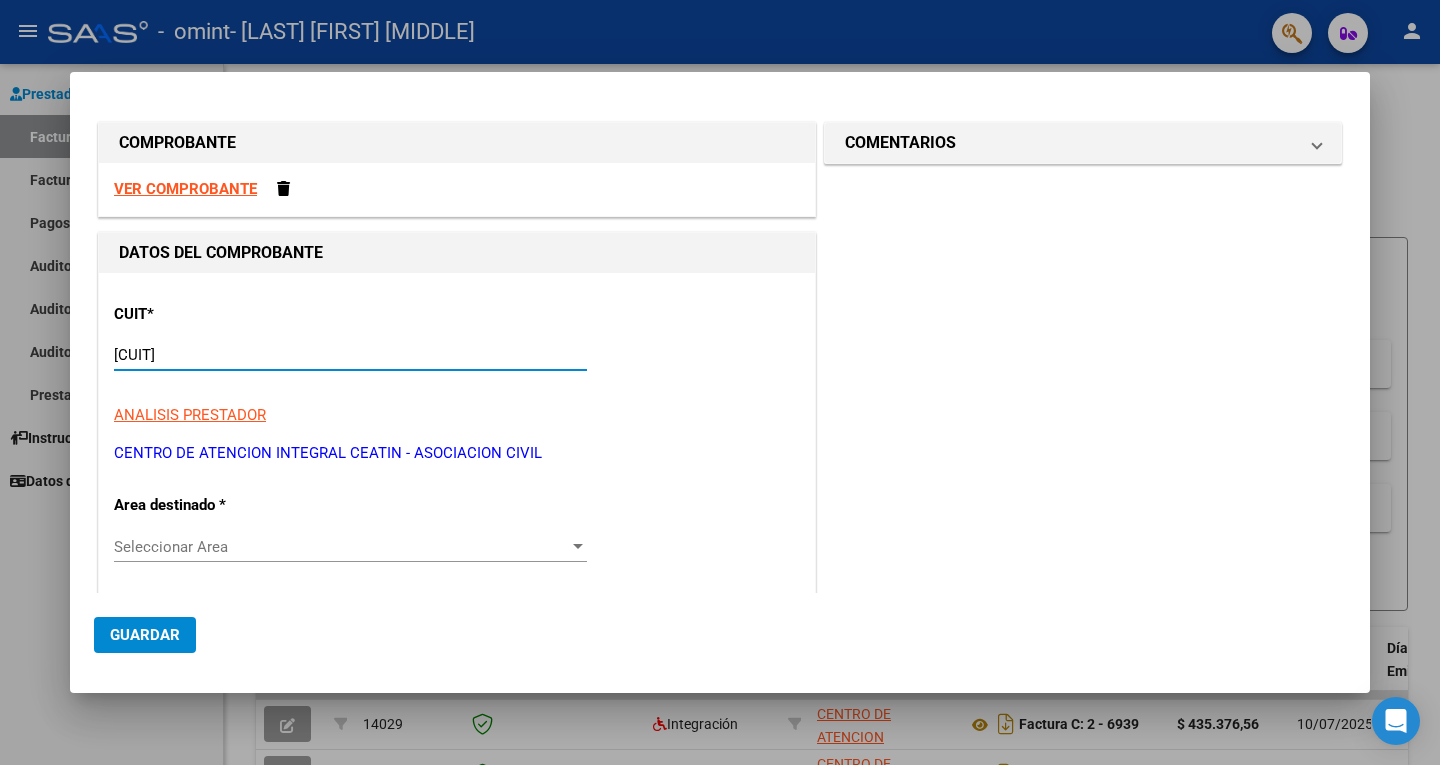 type on "[CUIT]" 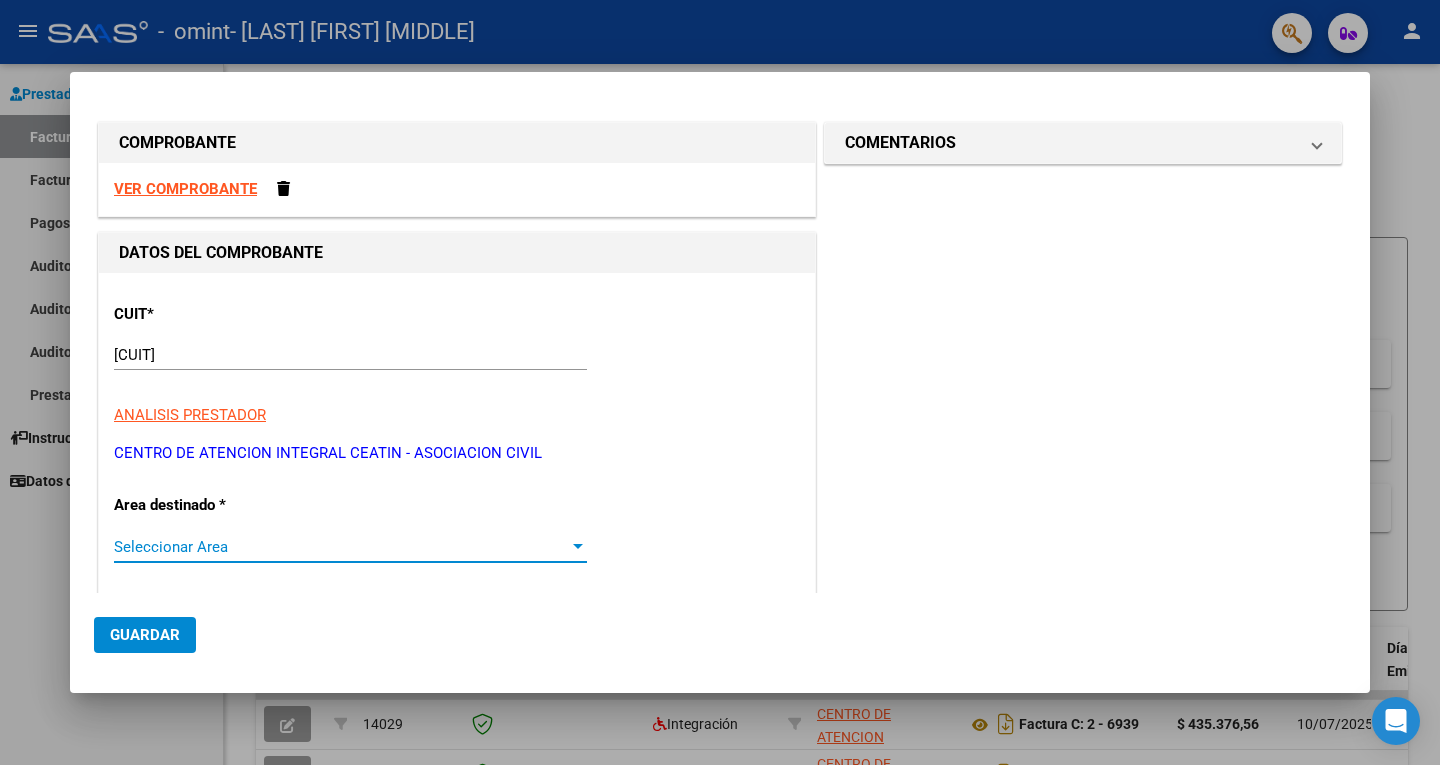 click on "Seleccionar Area" at bounding box center [341, 547] 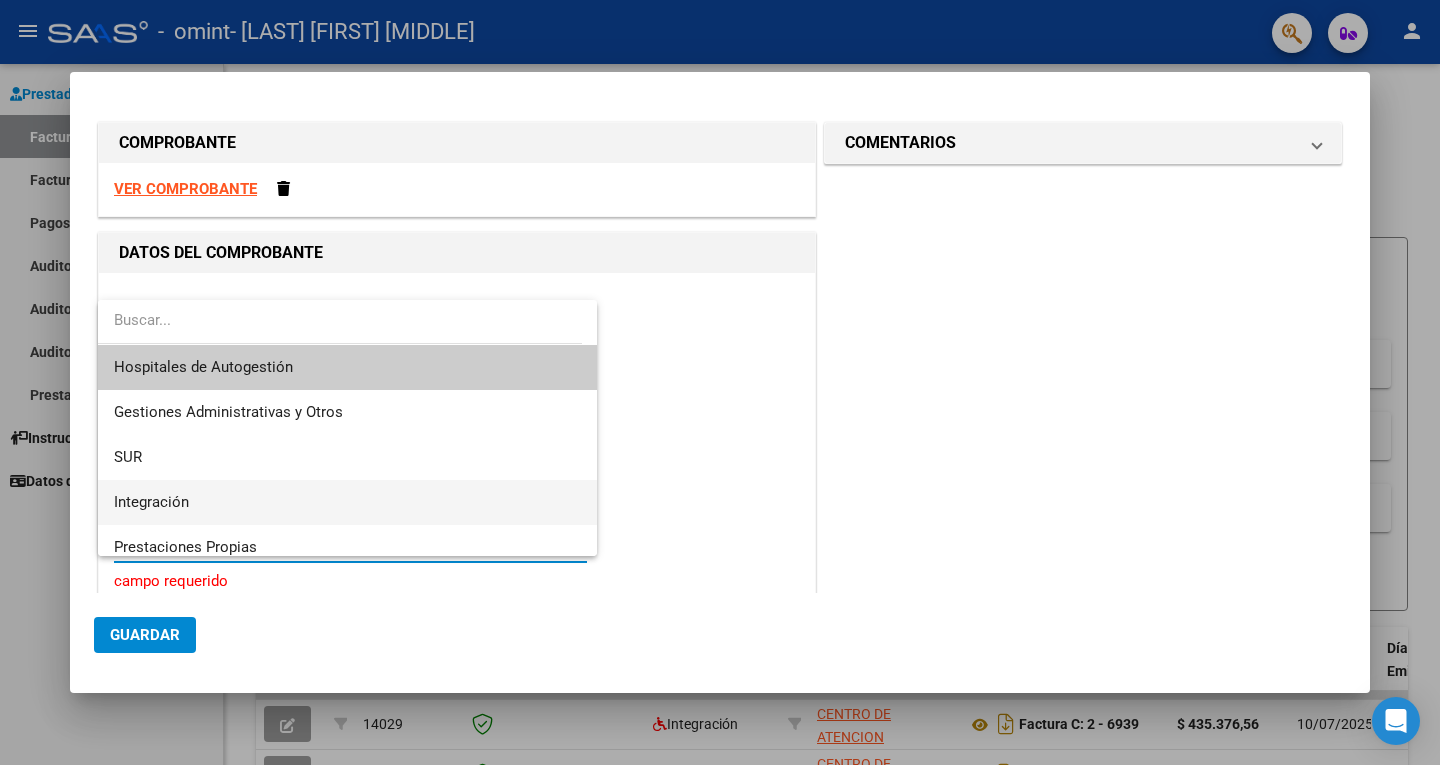 click on "Integración" at bounding box center [347, 502] 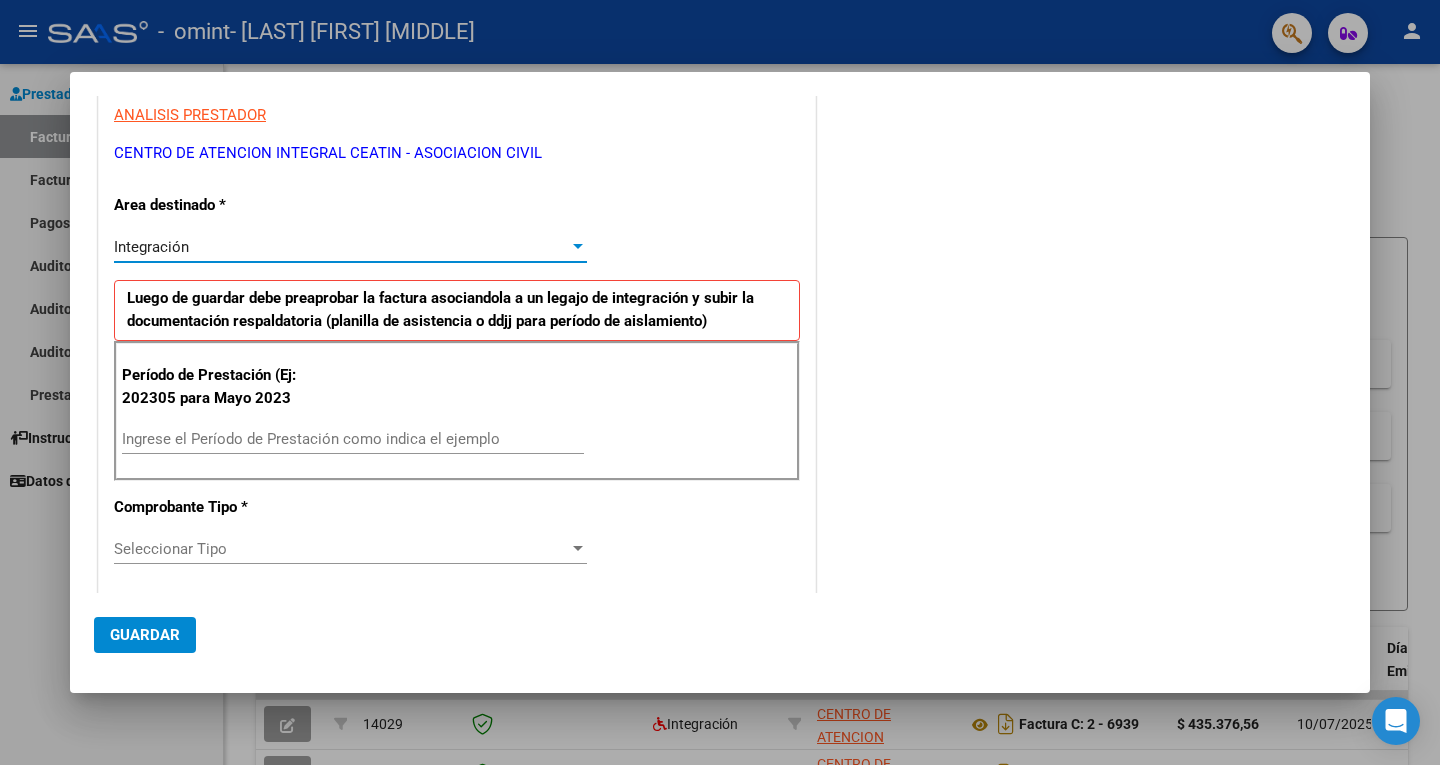 scroll, scrollTop: 400, scrollLeft: 0, axis: vertical 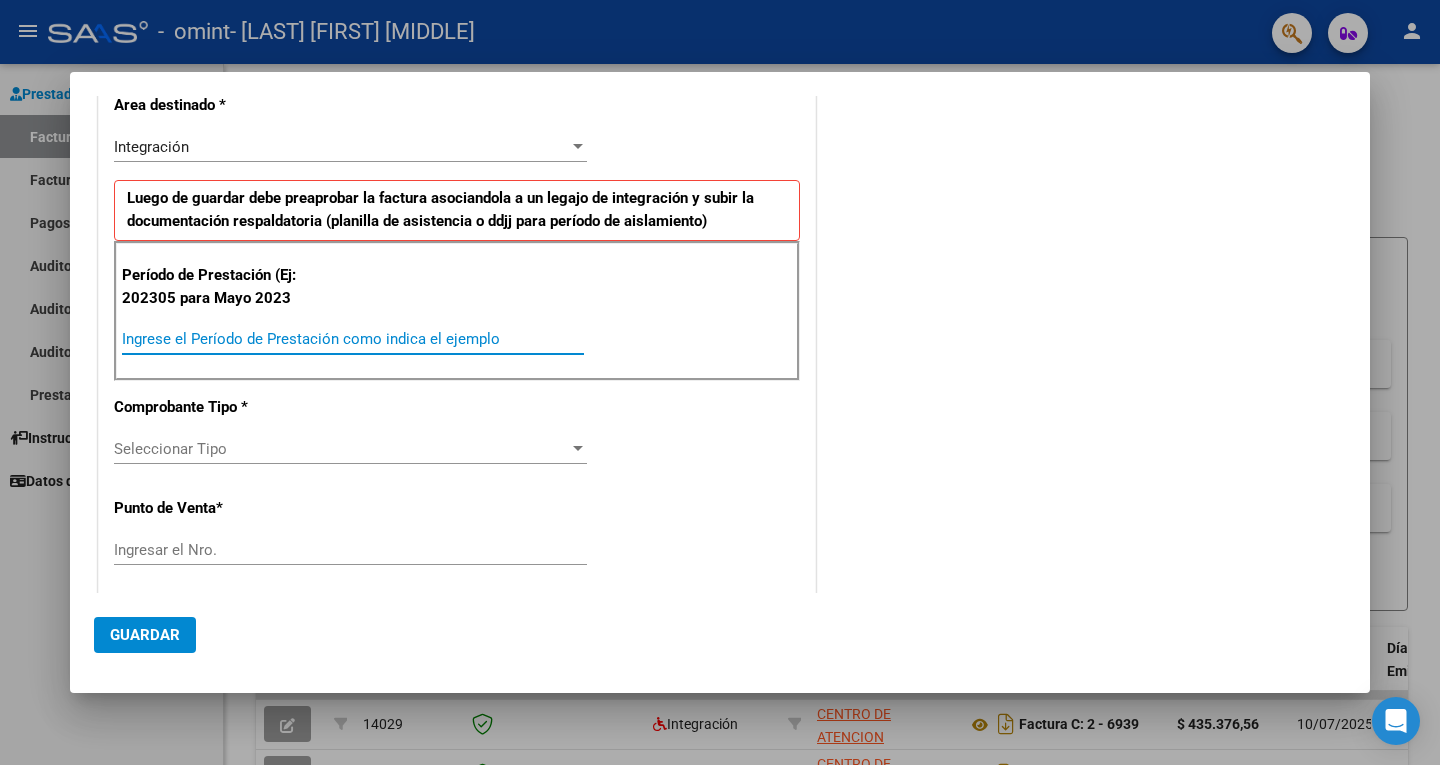 click on "Ingrese el Período de Prestación como indica el ejemplo" at bounding box center [353, 339] 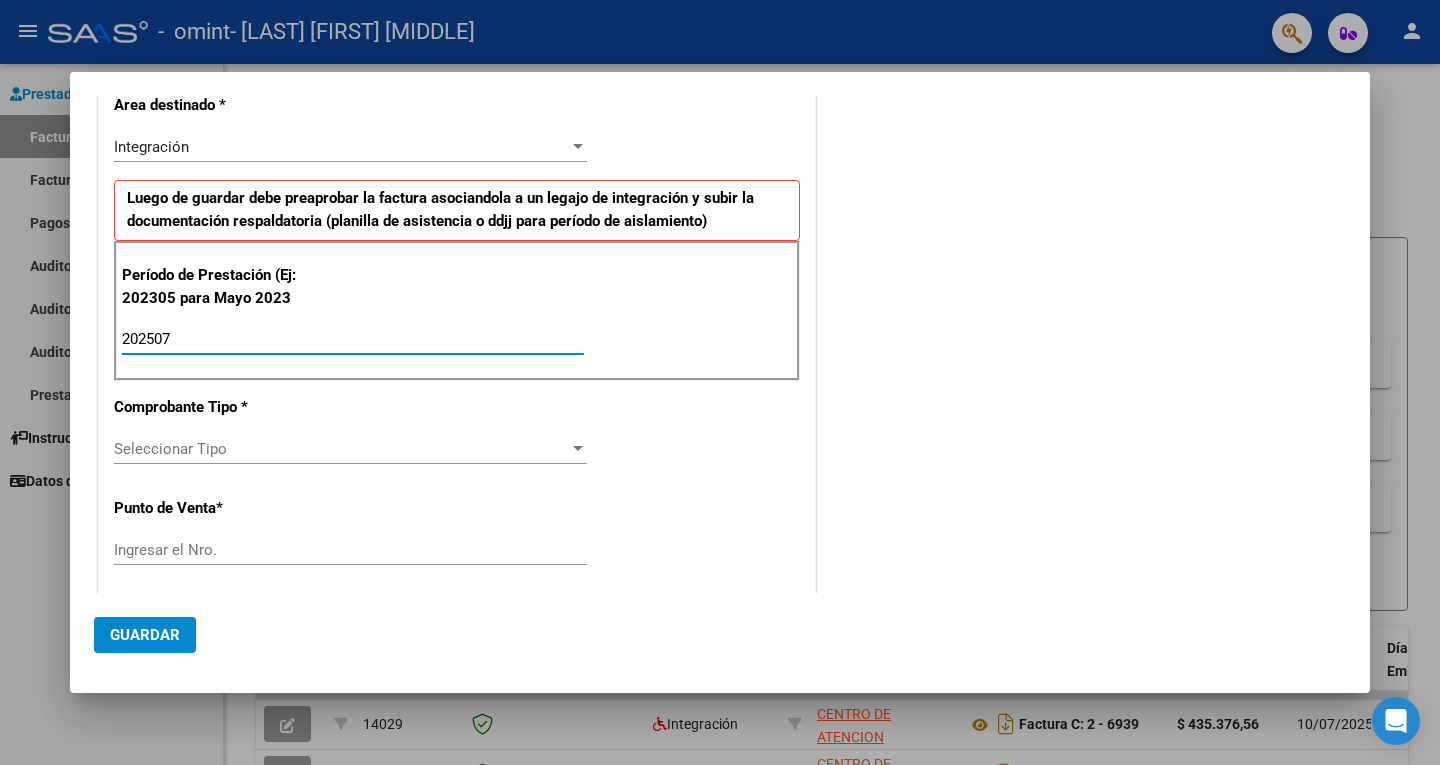type on "202507" 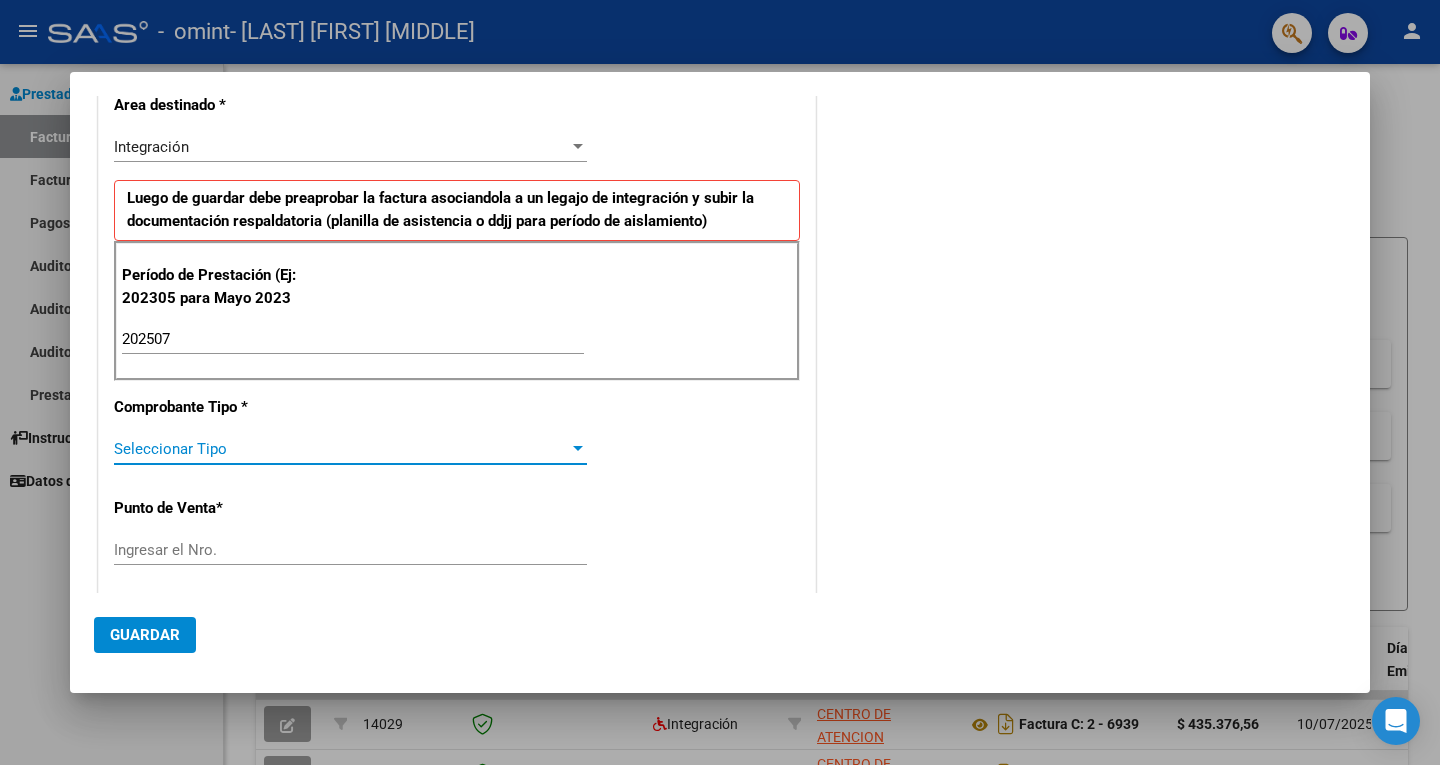 click on "Seleccionar Tipo" at bounding box center [341, 449] 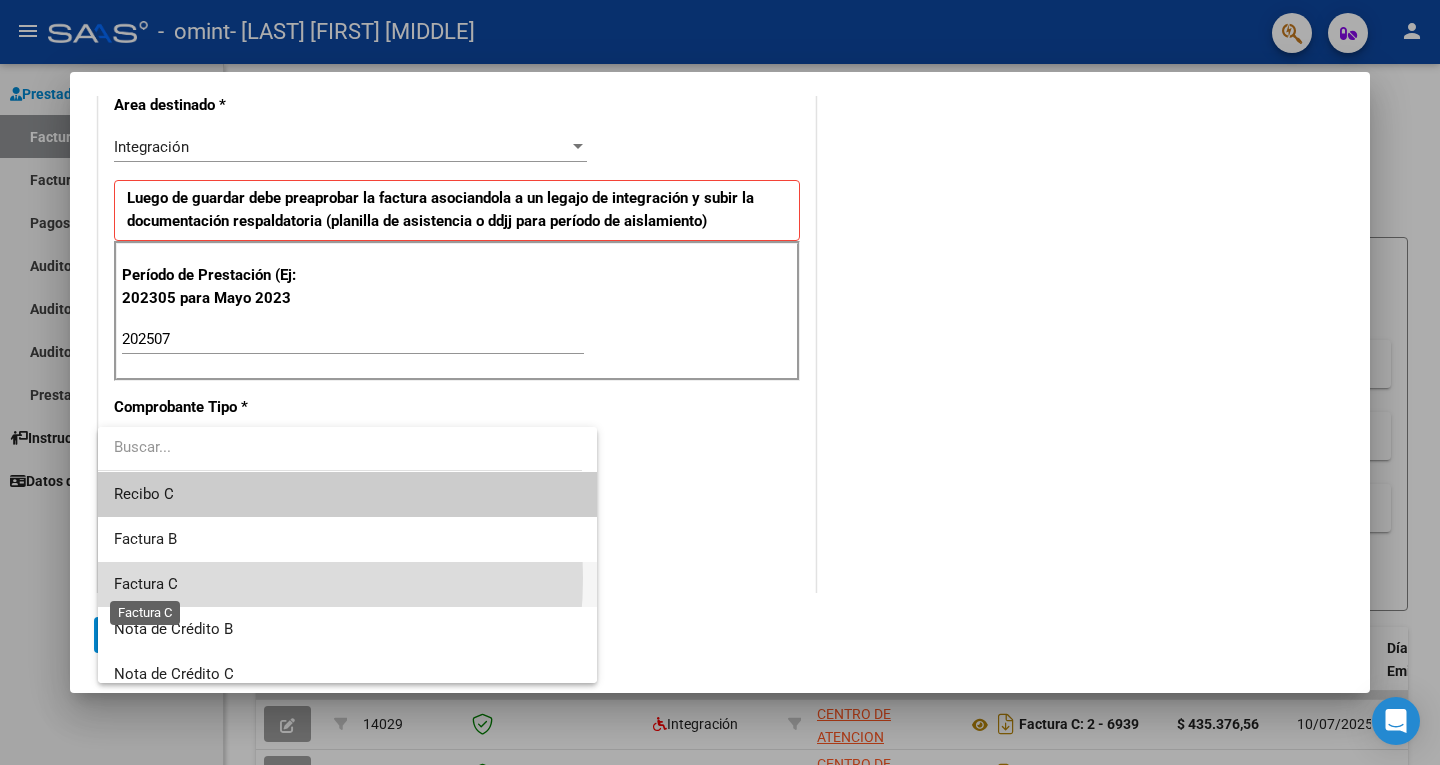 click on "Factura C" at bounding box center [146, 584] 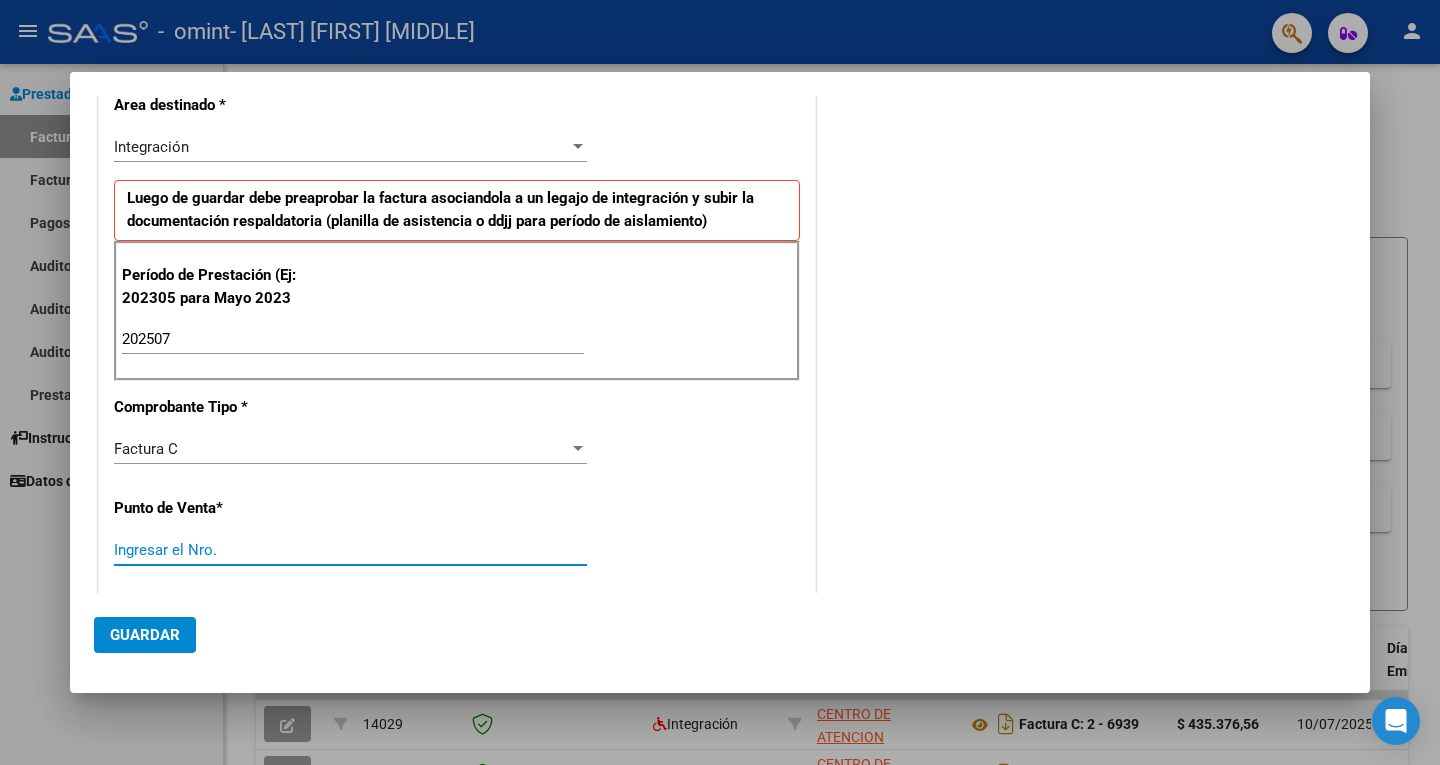 click on "Ingresar el Nro." at bounding box center [350, 550] 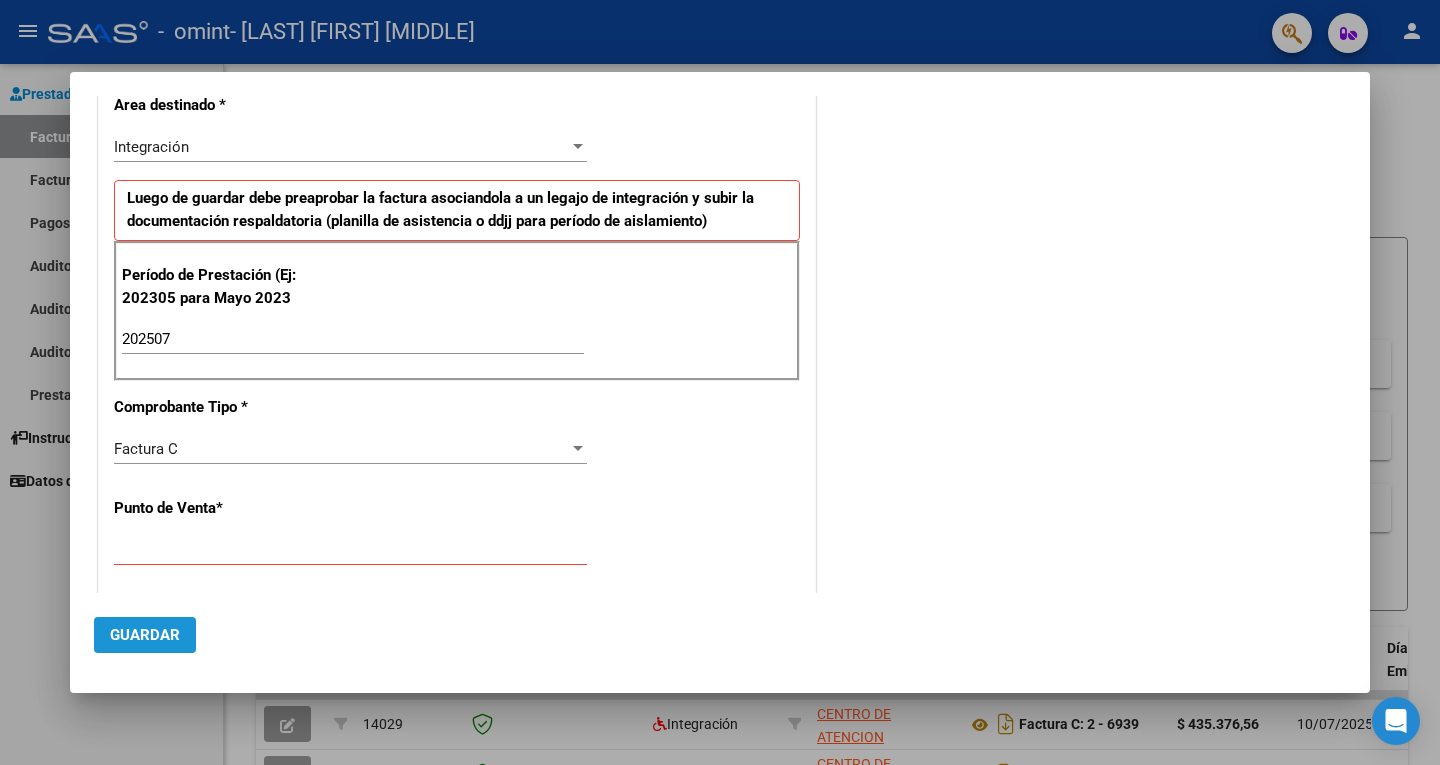 click on "Guardar" 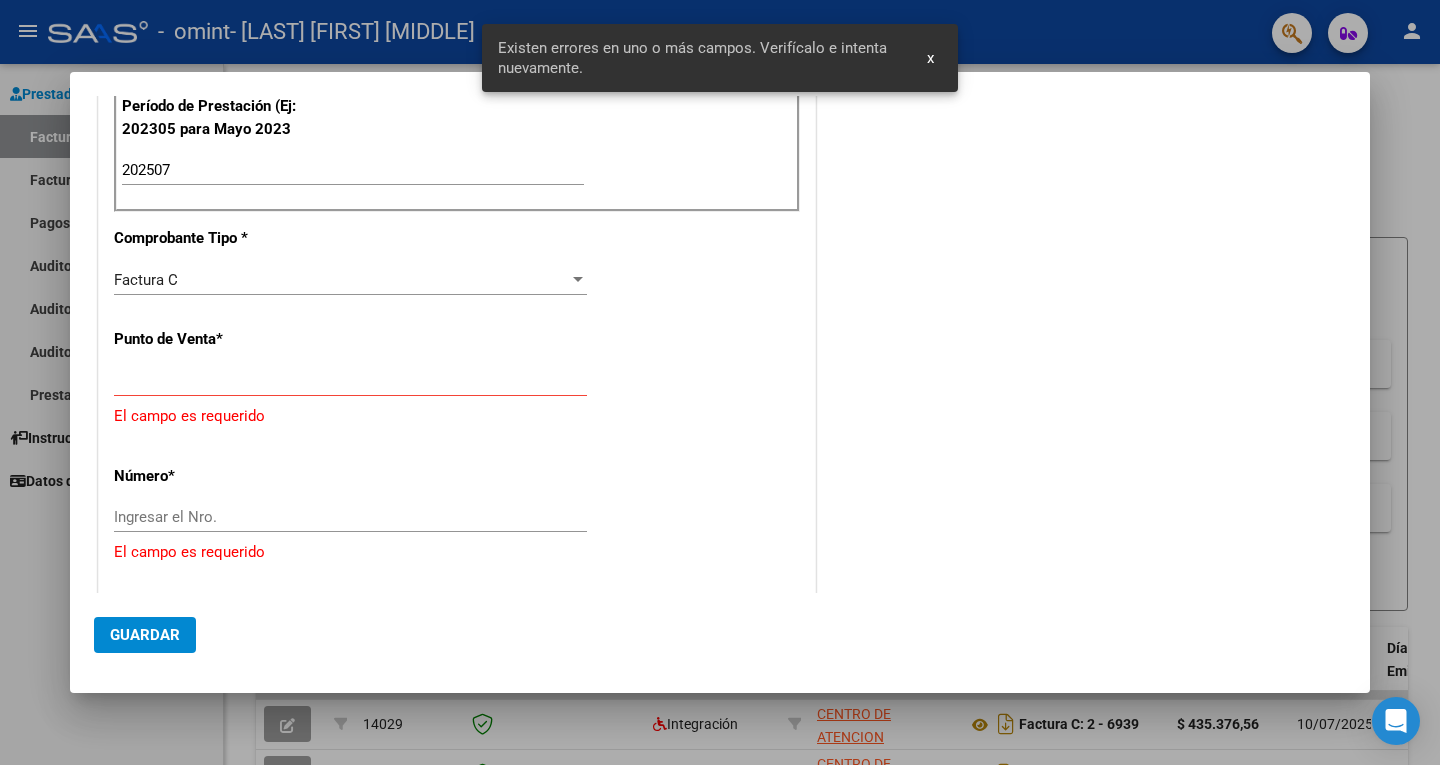 scroll, scrollTop: 596, scrollLeft: 0, axis: vertical 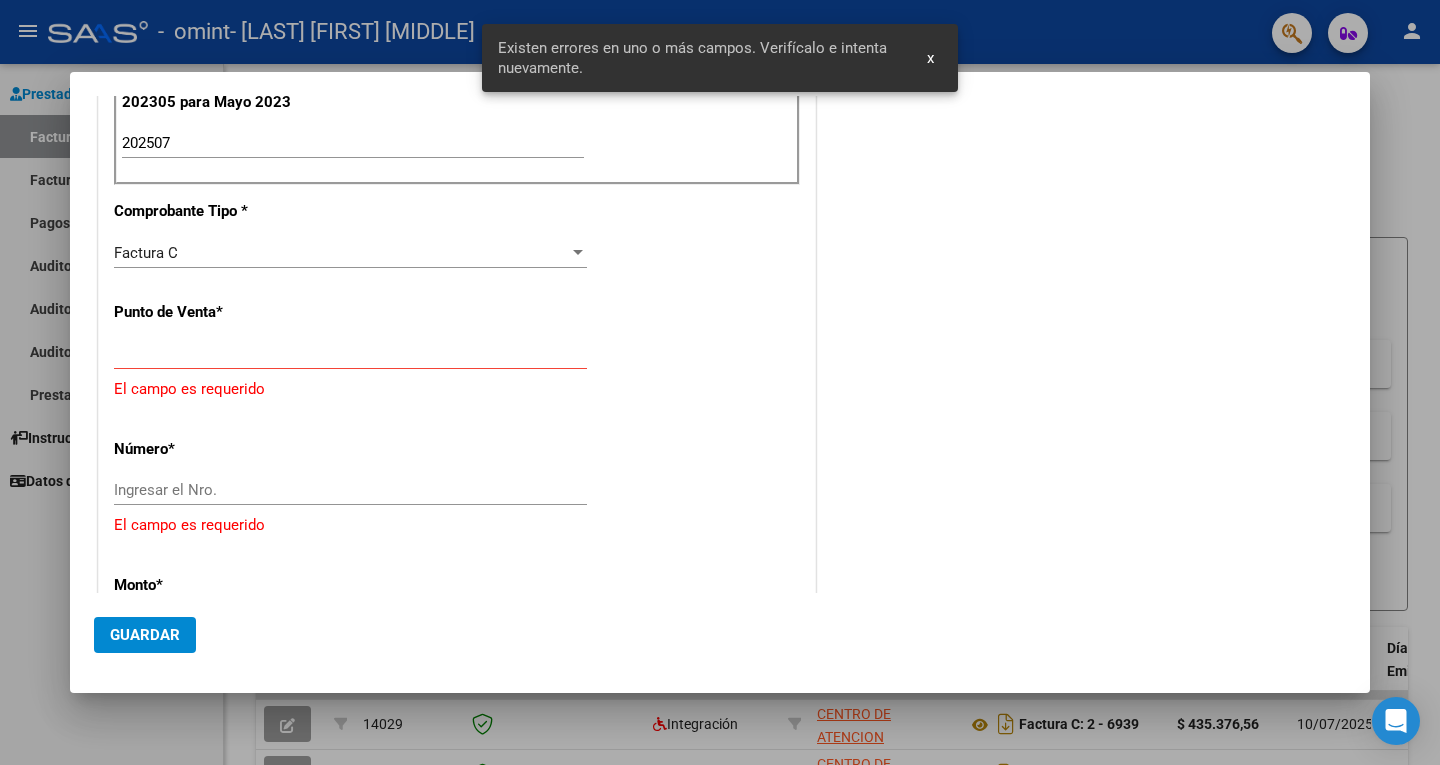 click on "Ingresar el Nro." at bounding box center [350, 354] 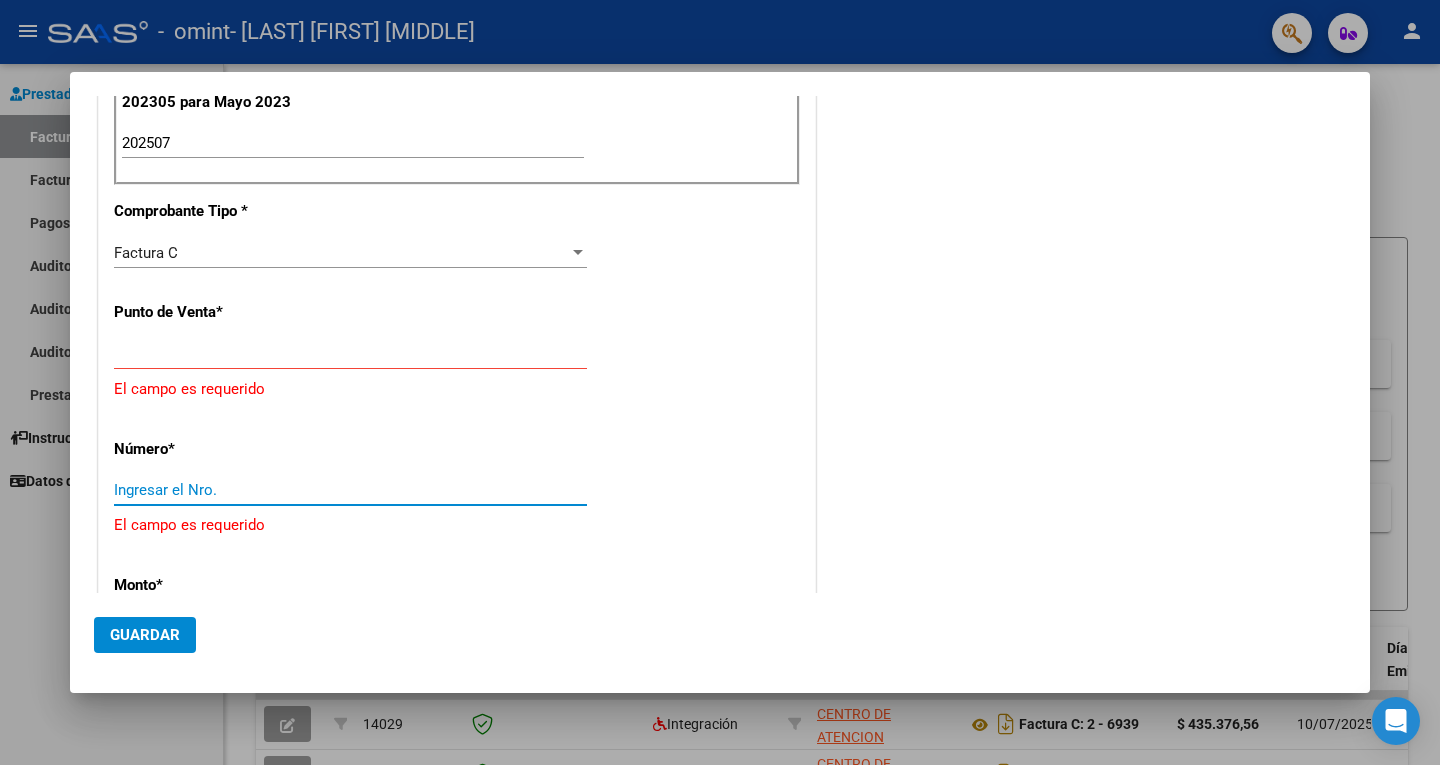 click on "Ingresar el Nro." at bounding box center [350, 490] 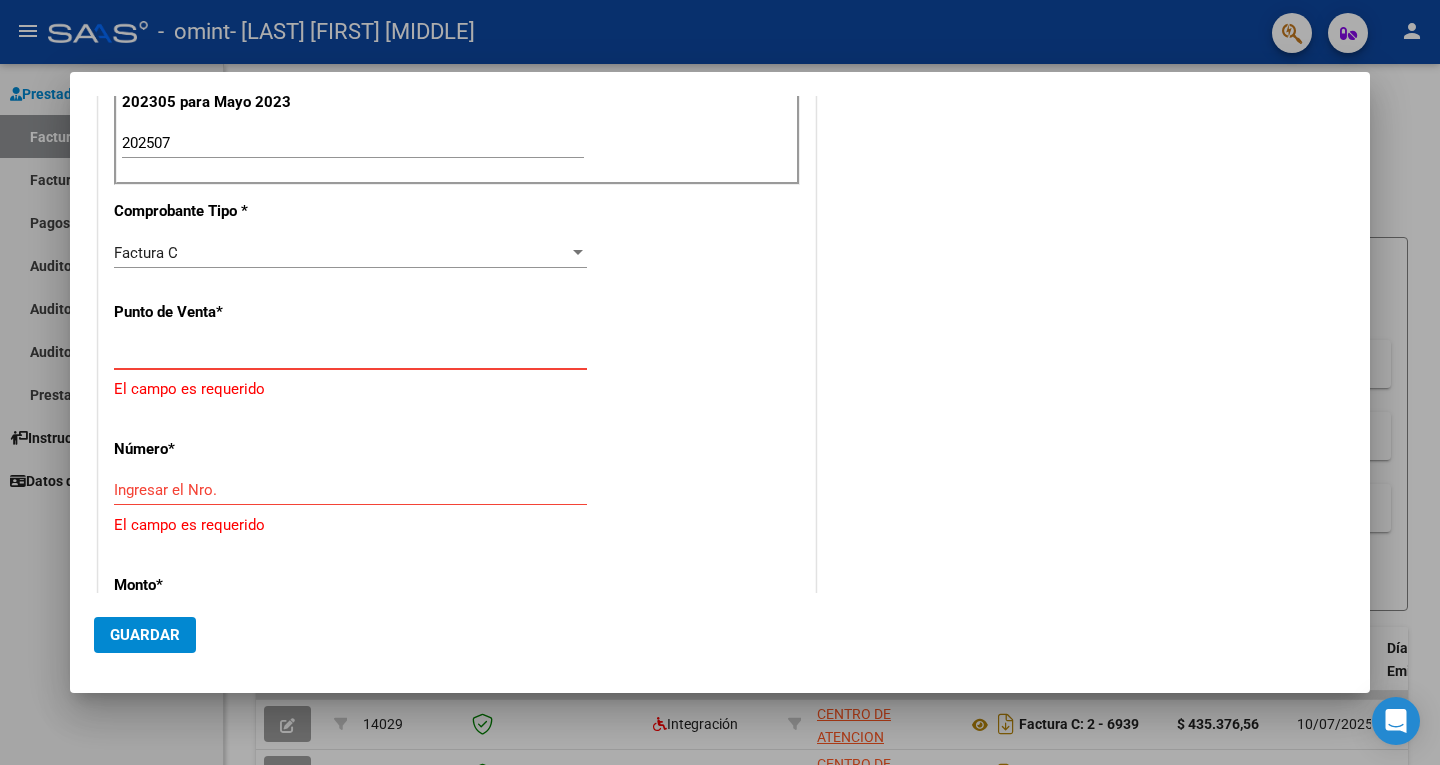 drag, startPoint x: 155, startPoint y: 358, endPoint x: 722, endPoint y: 361, distance: 567.00793 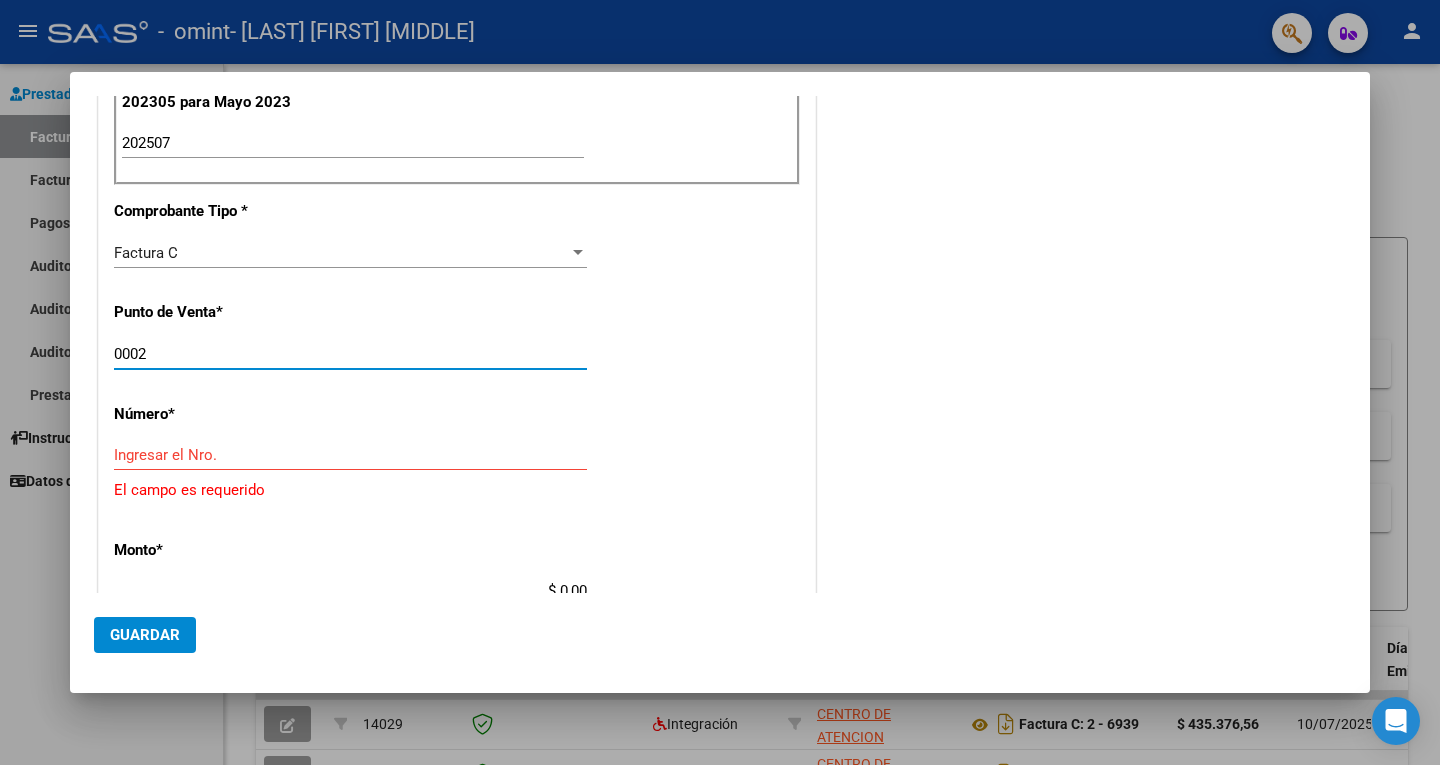 type on "0002" 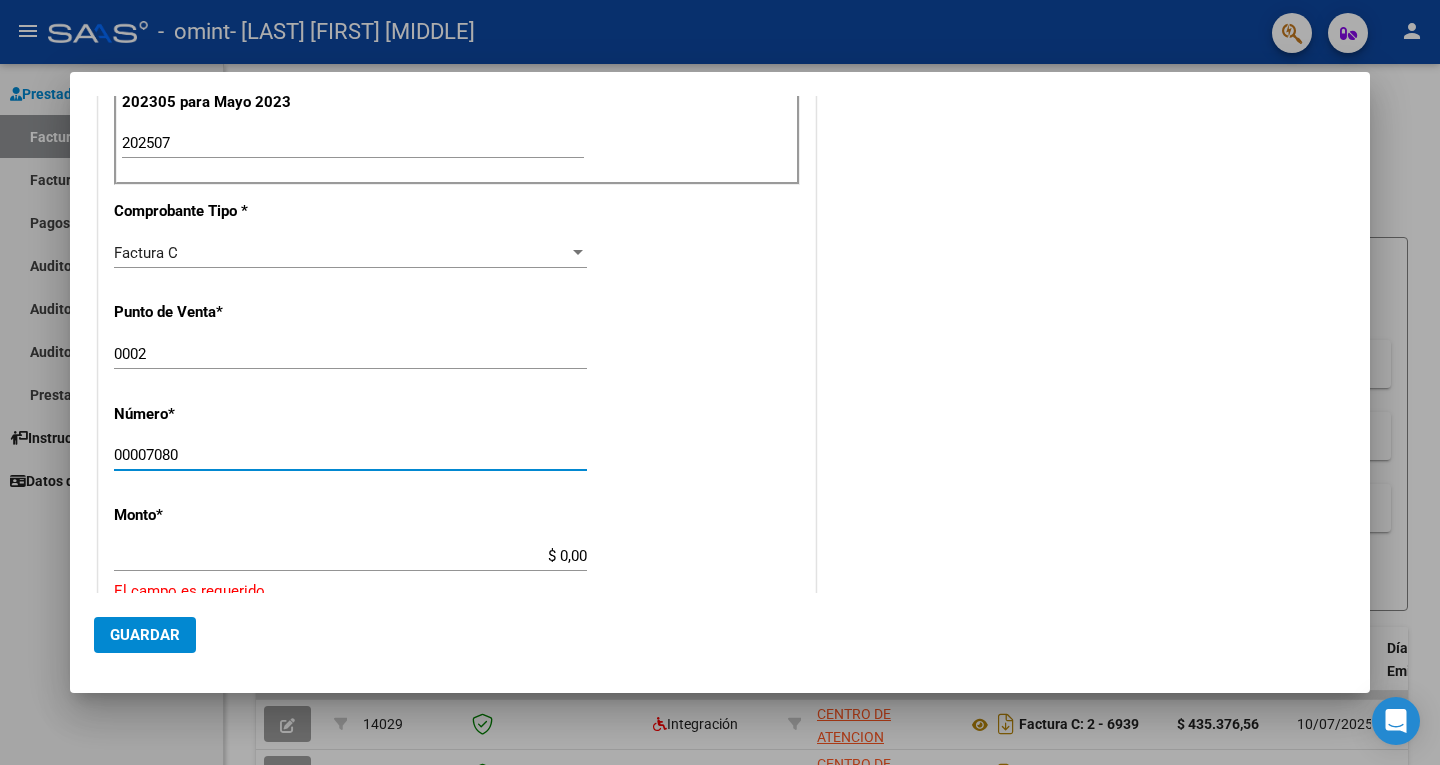 type on "00007080" 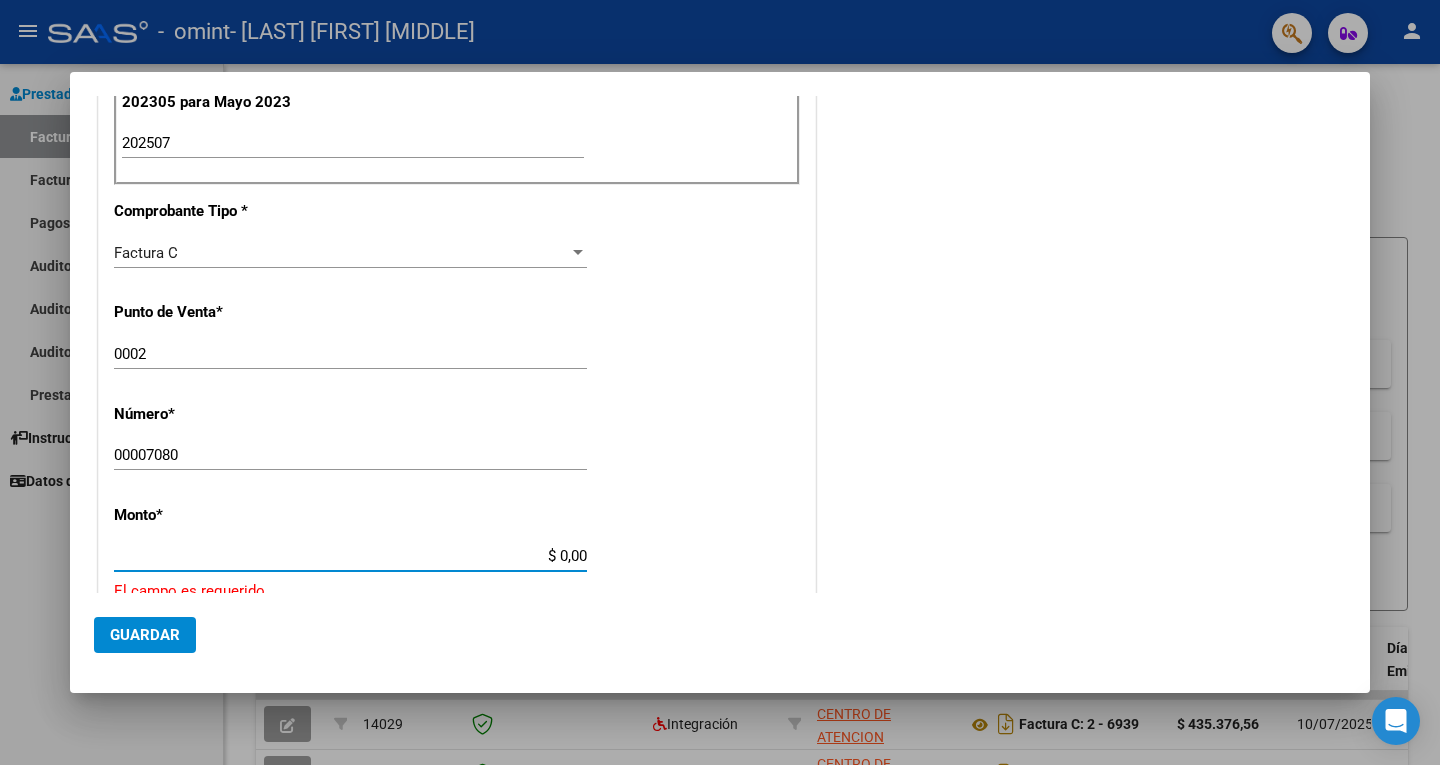 drag, startPoint x: 516, startPoint y: 552, endPoint x: 834, endPoint y: 562, distance: 318.1572 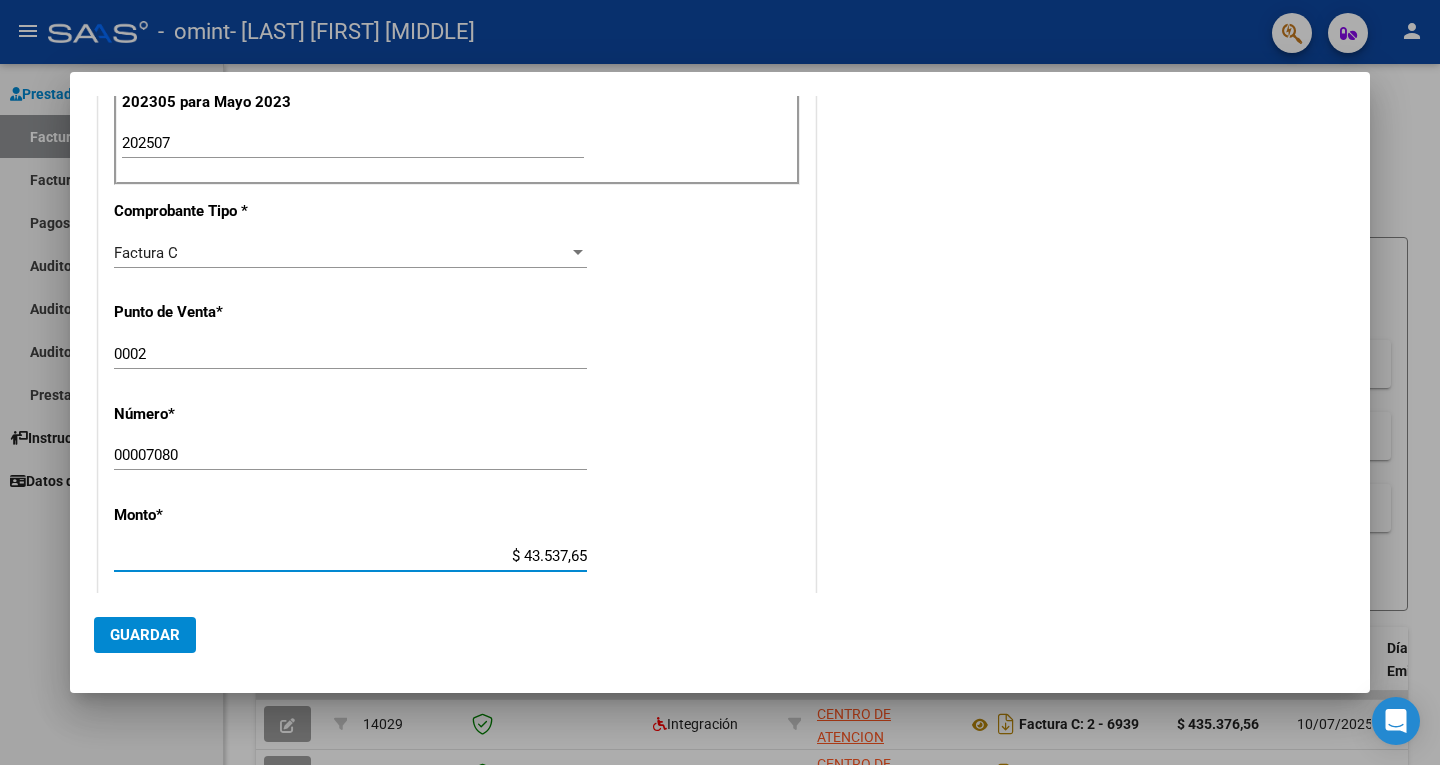 type on "$ 435.376,56" 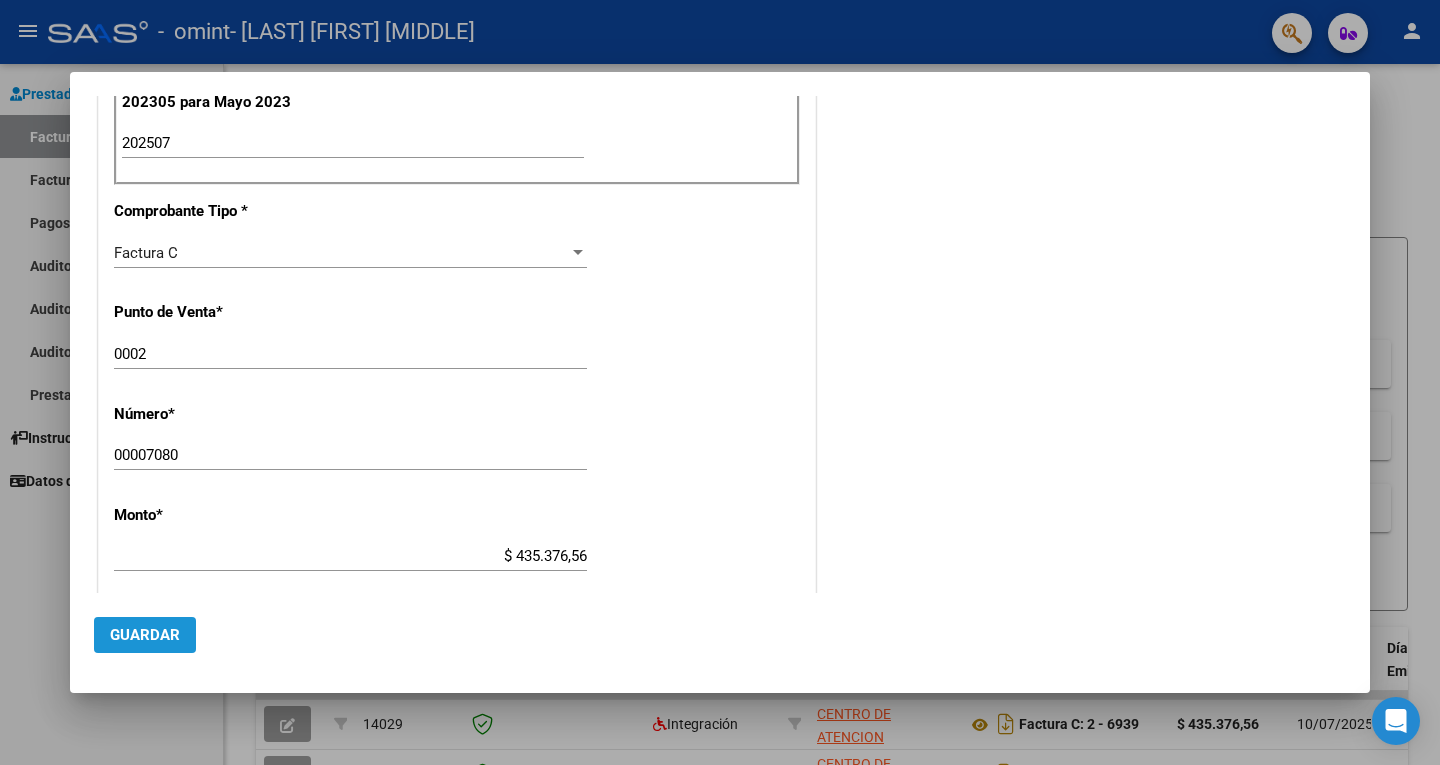 click on "Guardar" 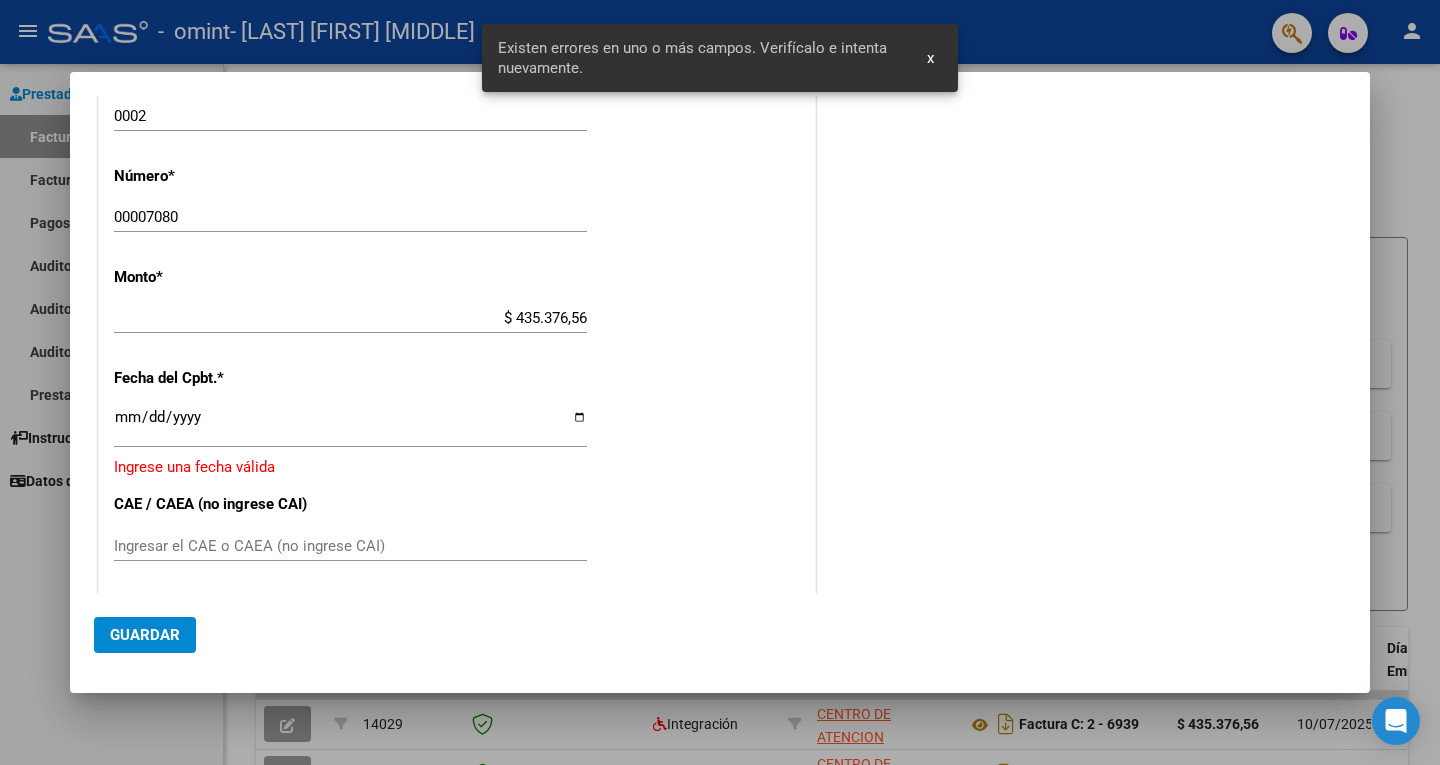 scroll, scrollTop: 912, scrollLeft: 0, axis: vertical 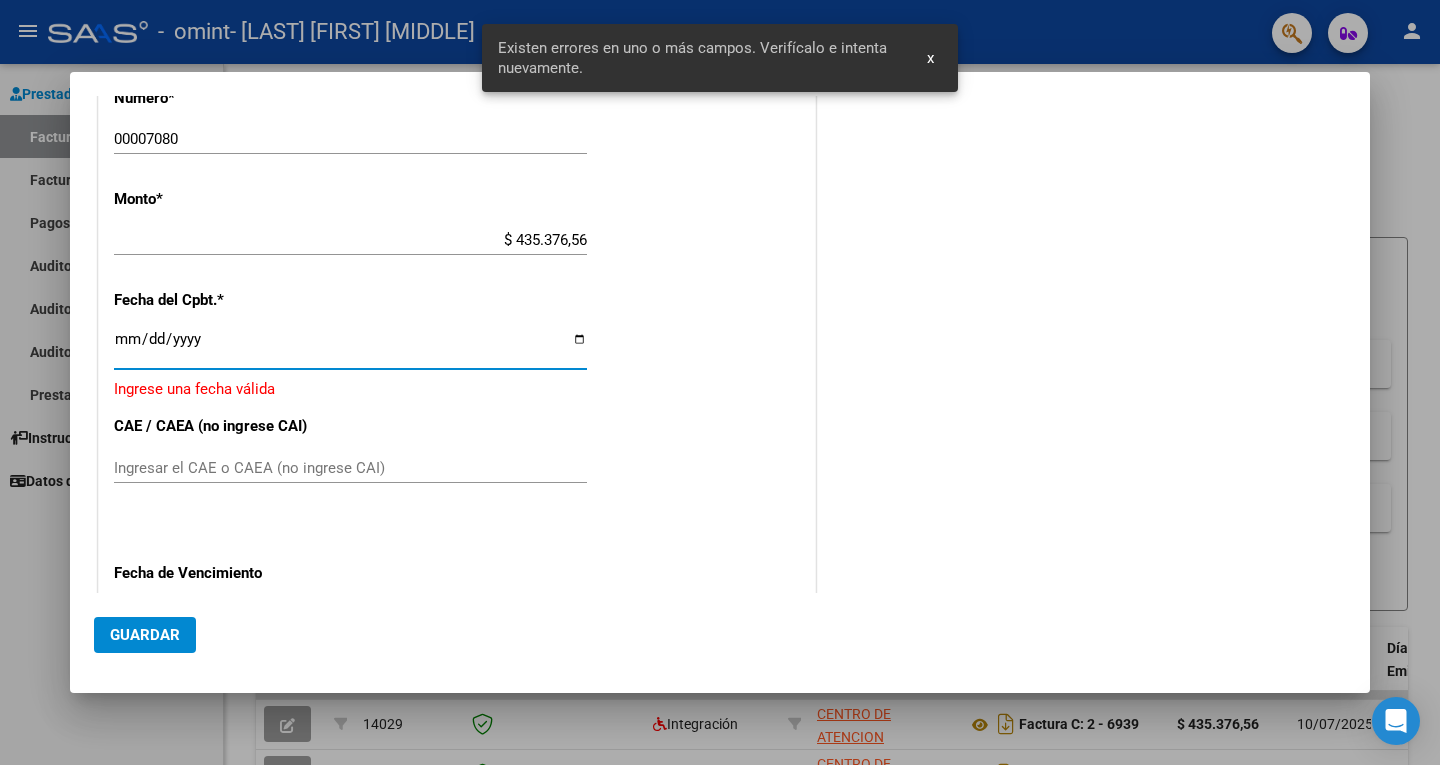 click on "Ingresar la fecha" at bounding box center (350, 347) 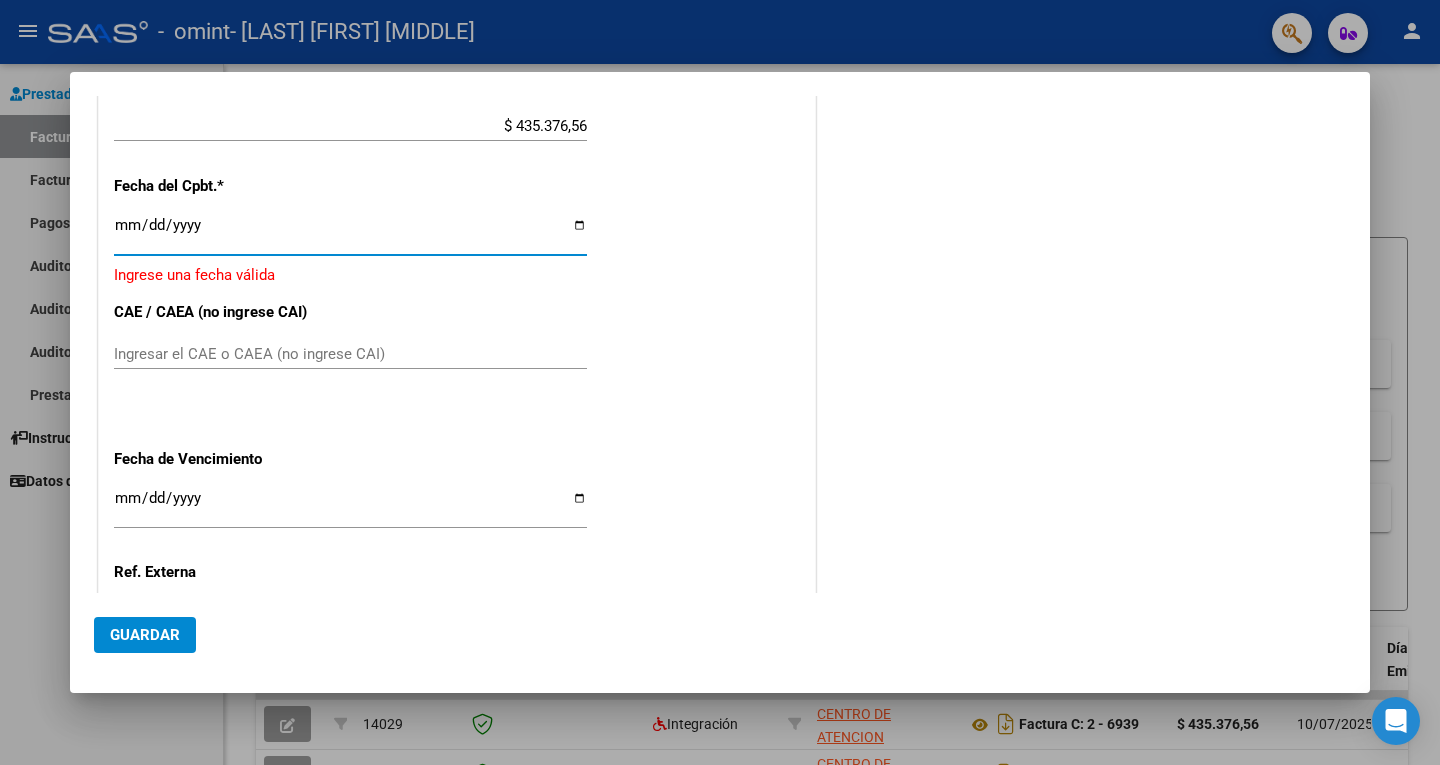 scroll, scrollTop: 1002, scrollLeft: 0, axis: vertical 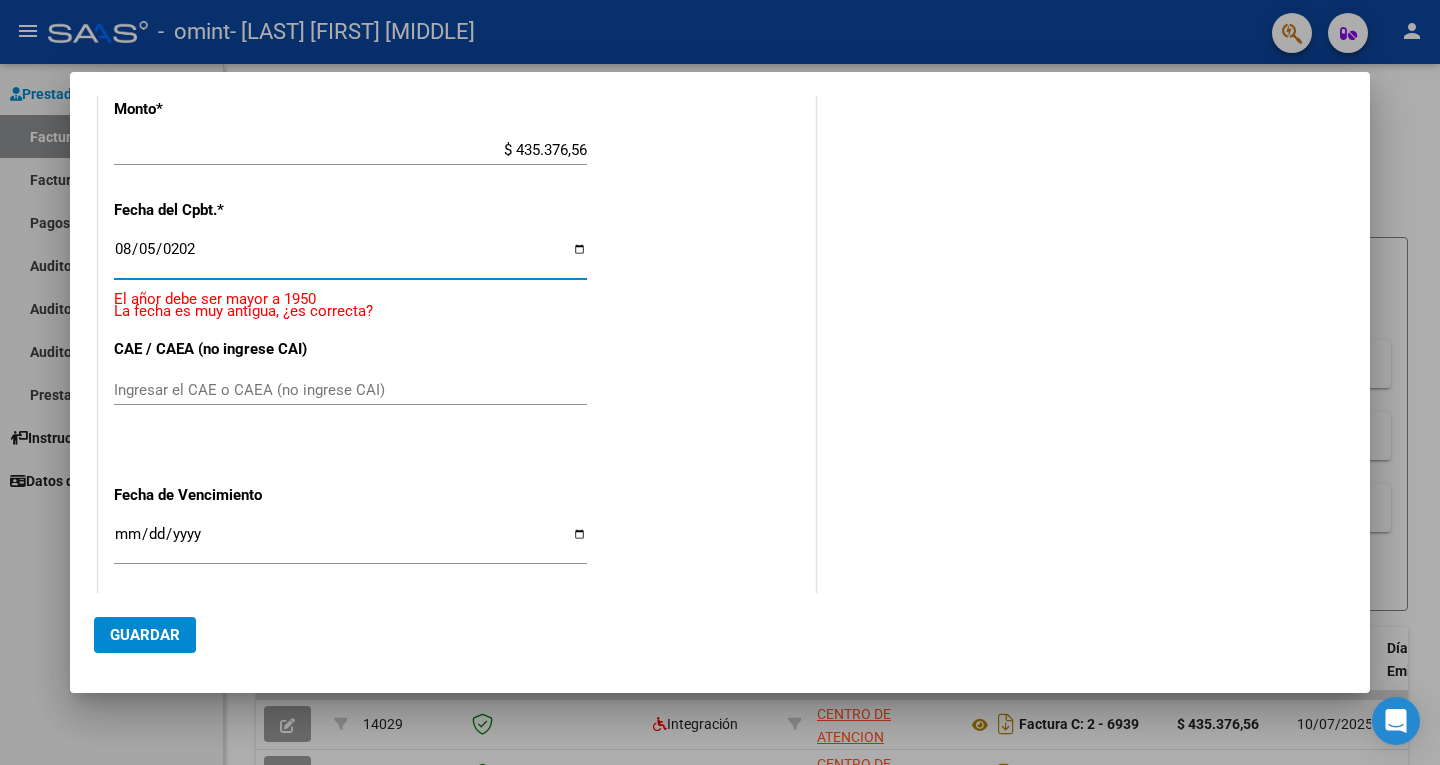 type on "2025-08-05" 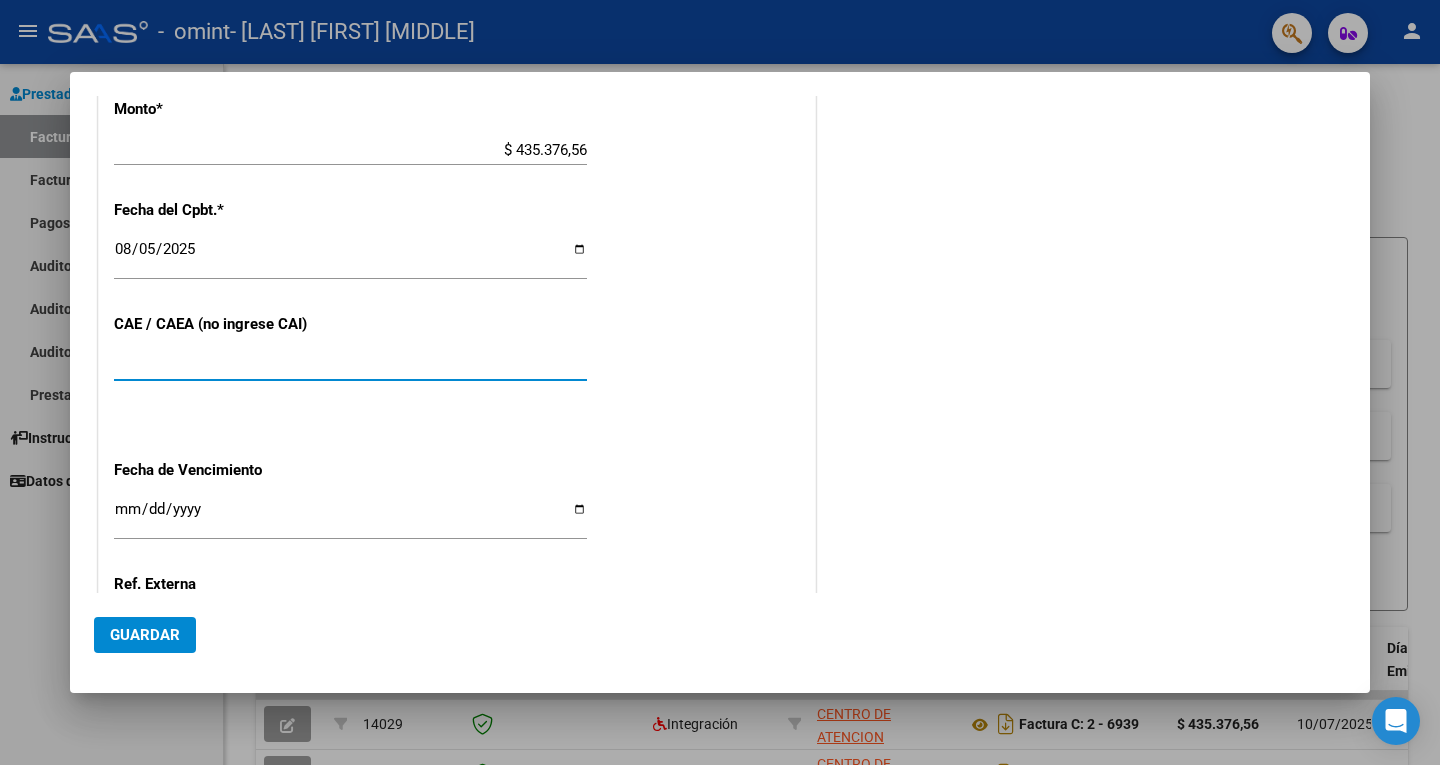 type on "[PHONE]" 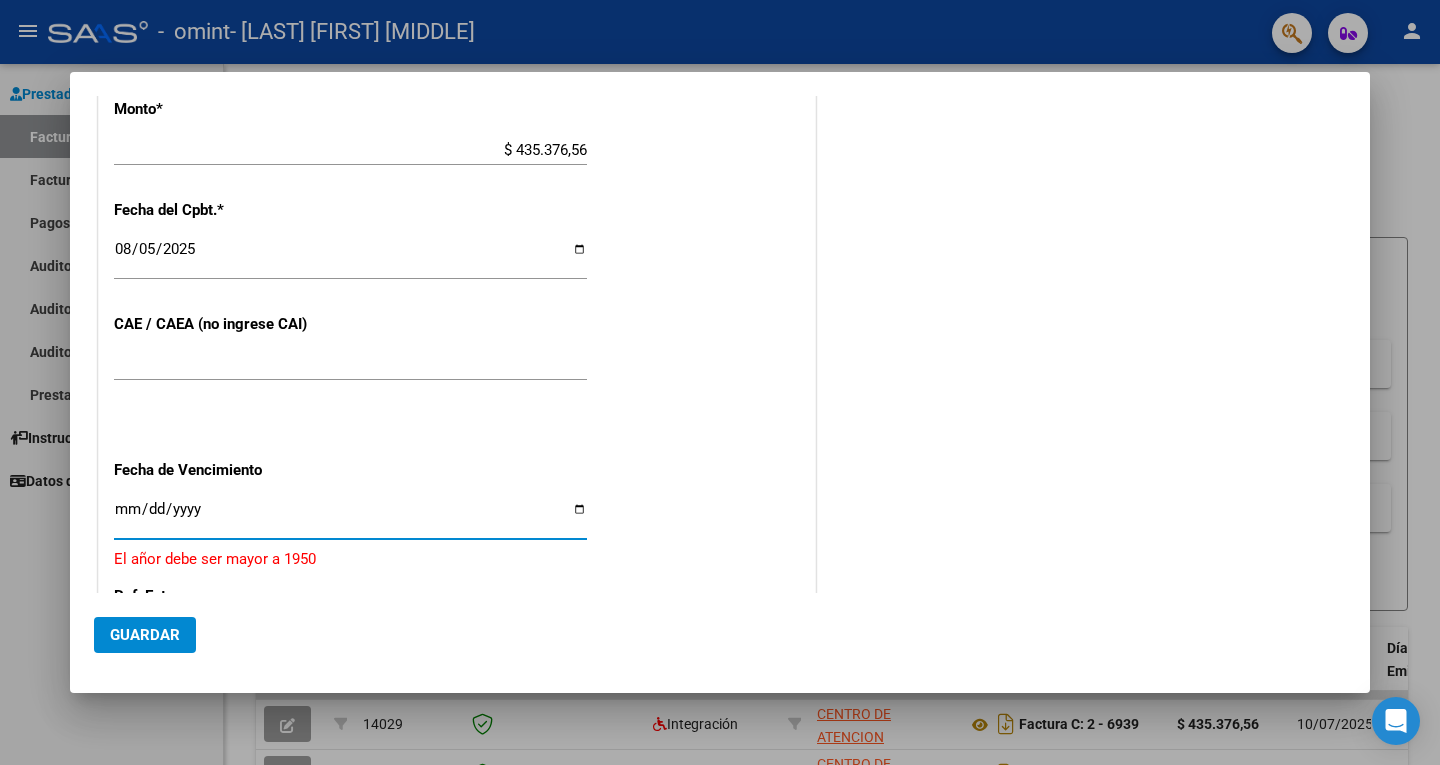 type on "2025-08-15" 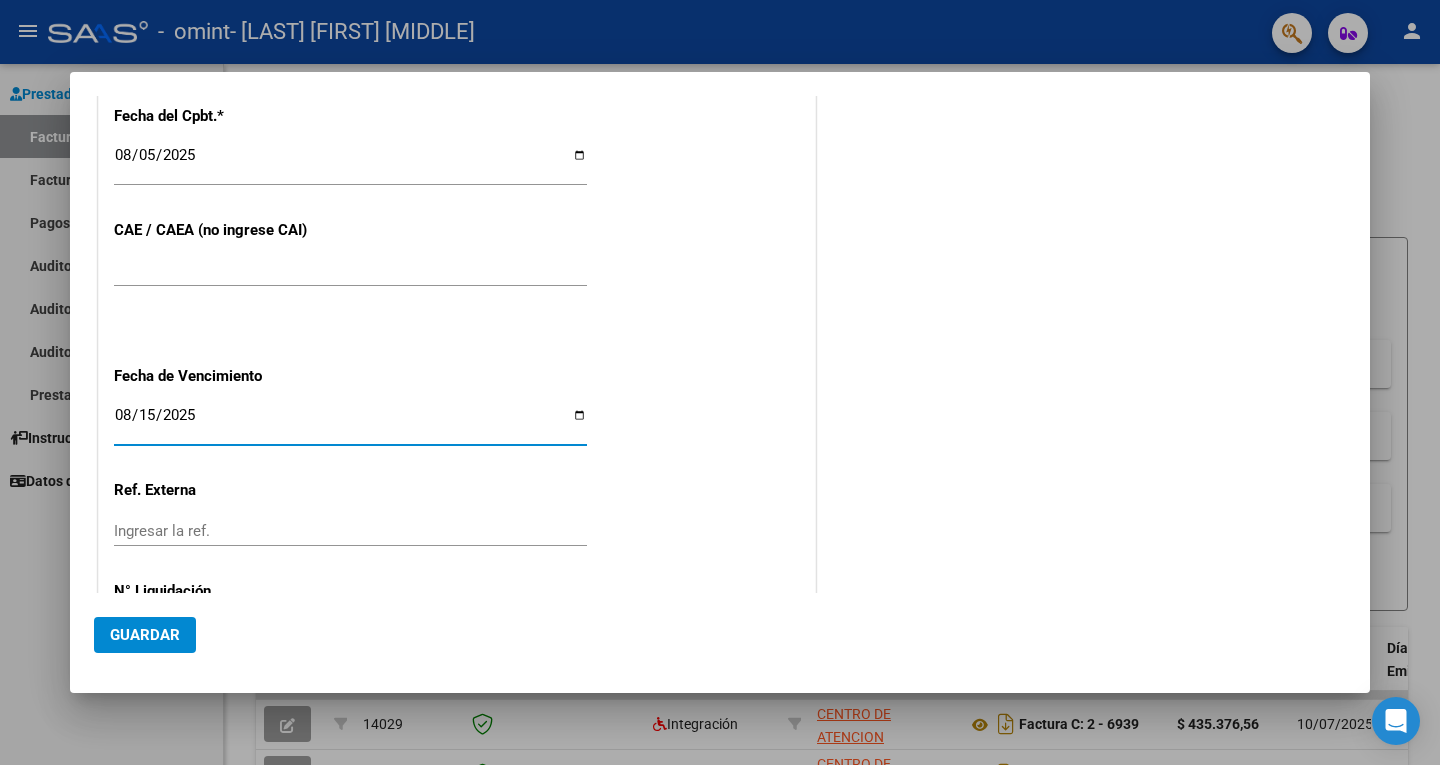 scroll, scrollTop: 1189, scrollLeft: 0, axis: vertical 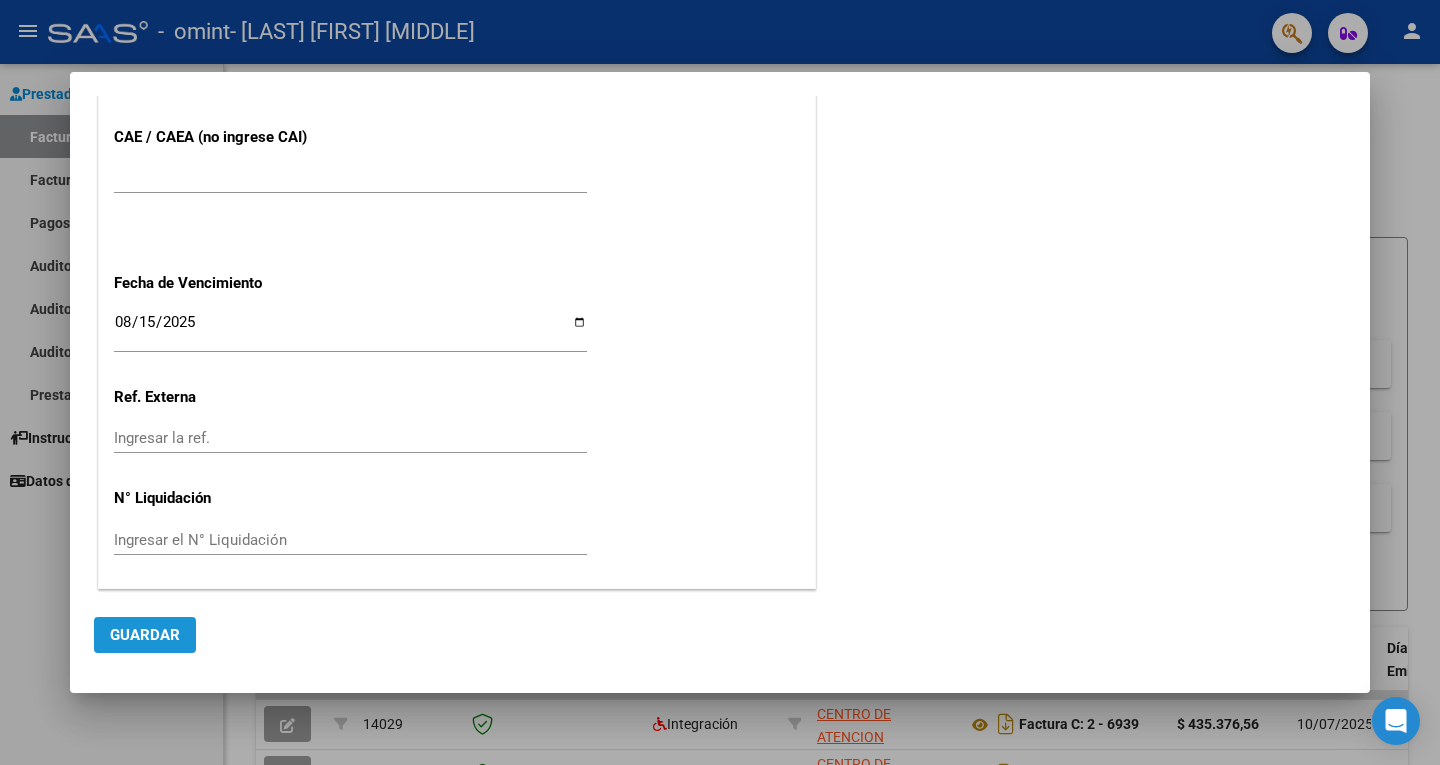 click on "Guardar" 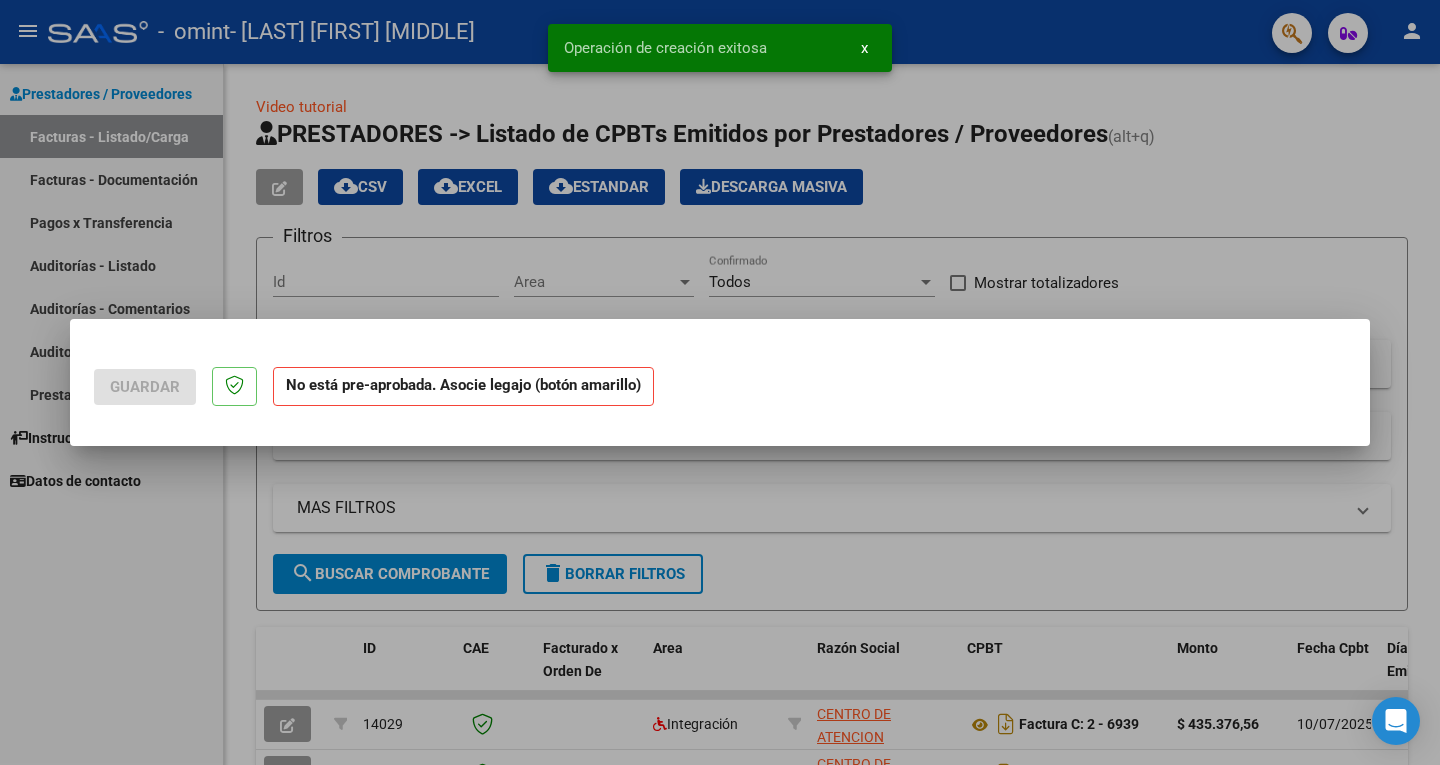 scroll, scrollTop: 0, scrollLeft: 0, axis: both 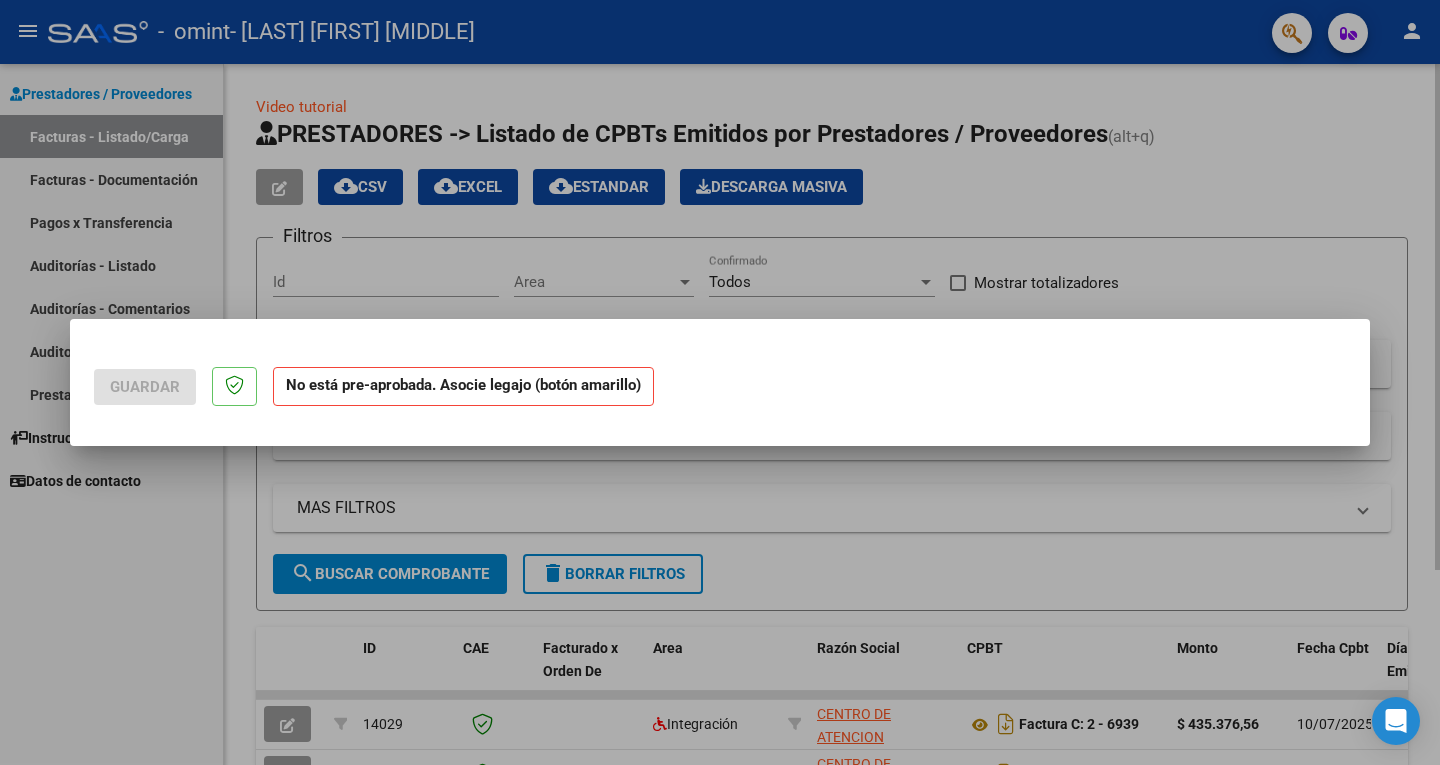 click at bounding box center (720, 382) 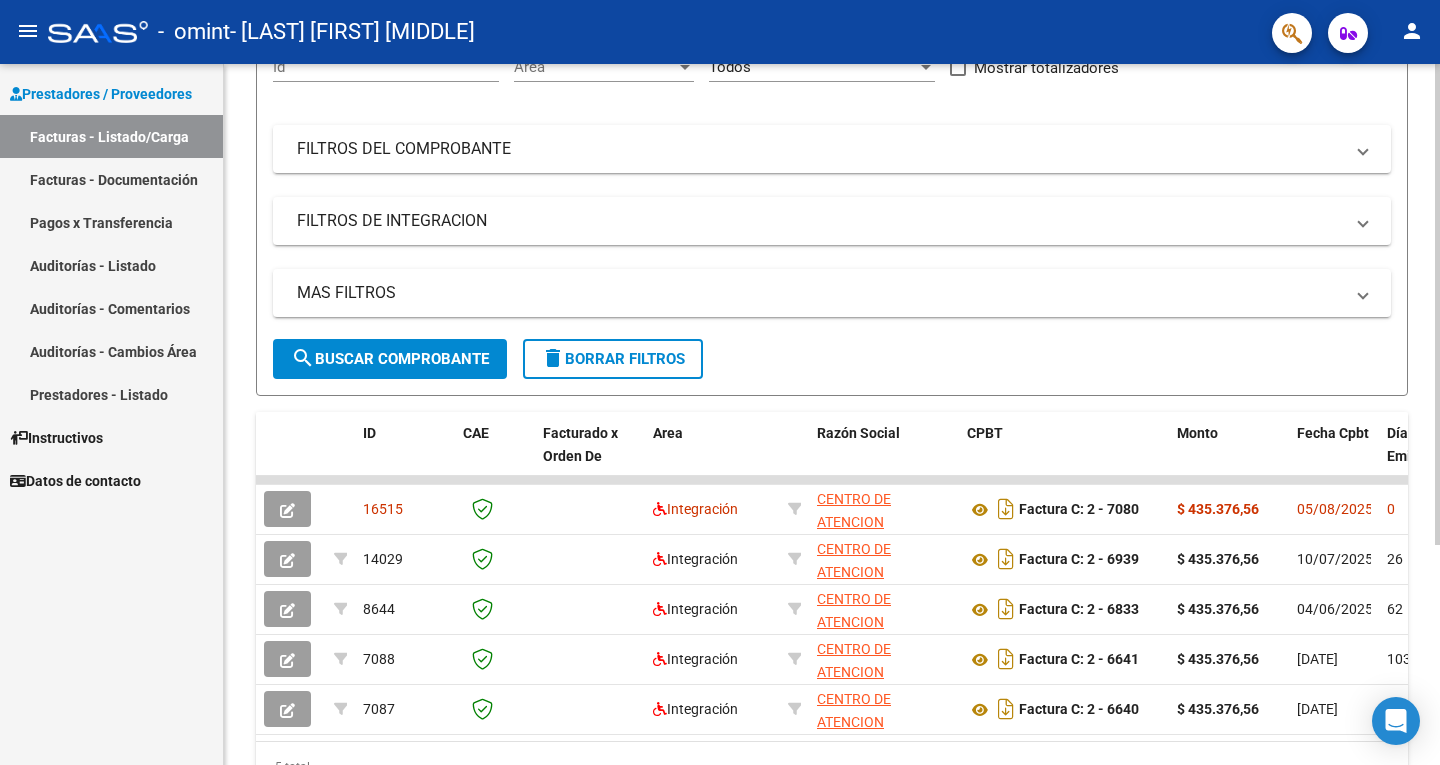 scroll, scrollTop: 321, scrollLeft: 0, axis: vertical 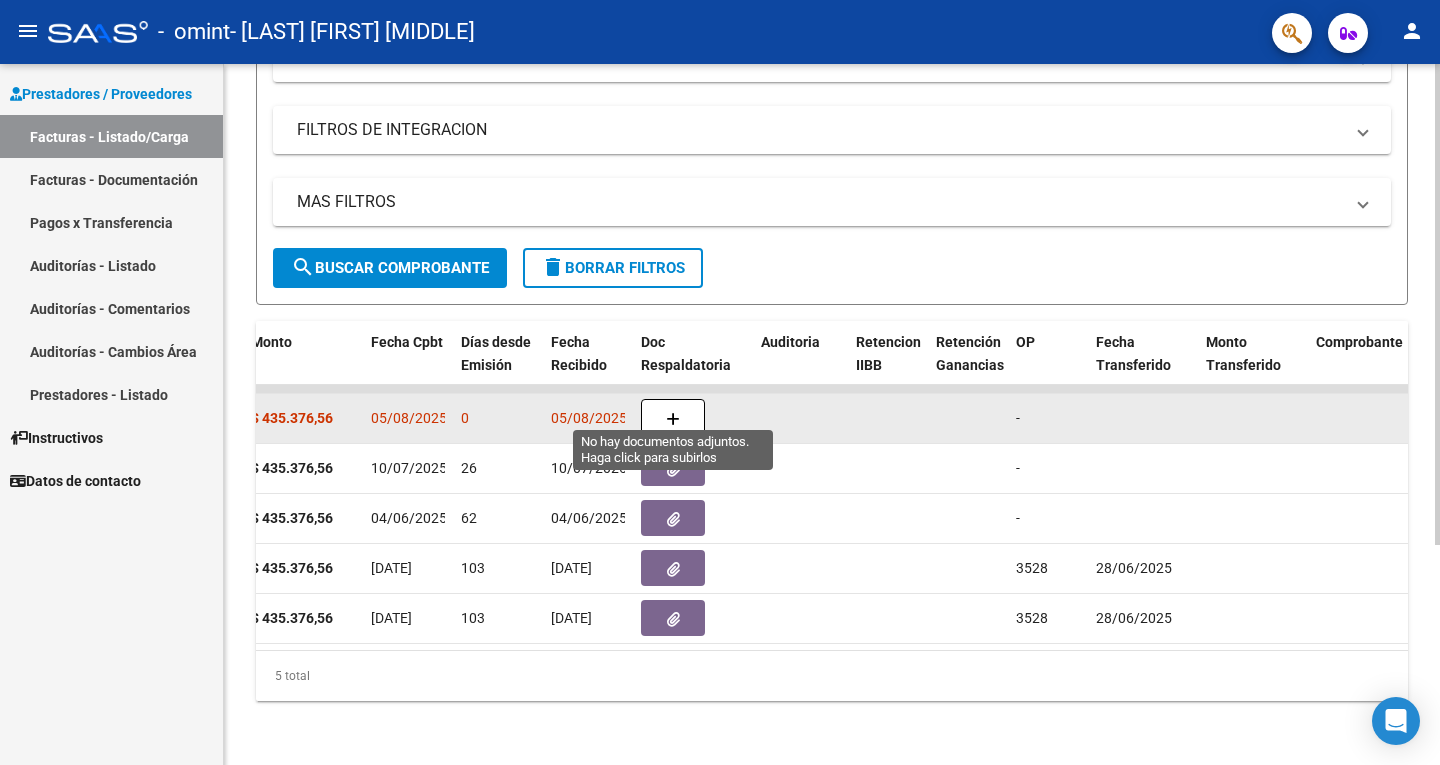 click 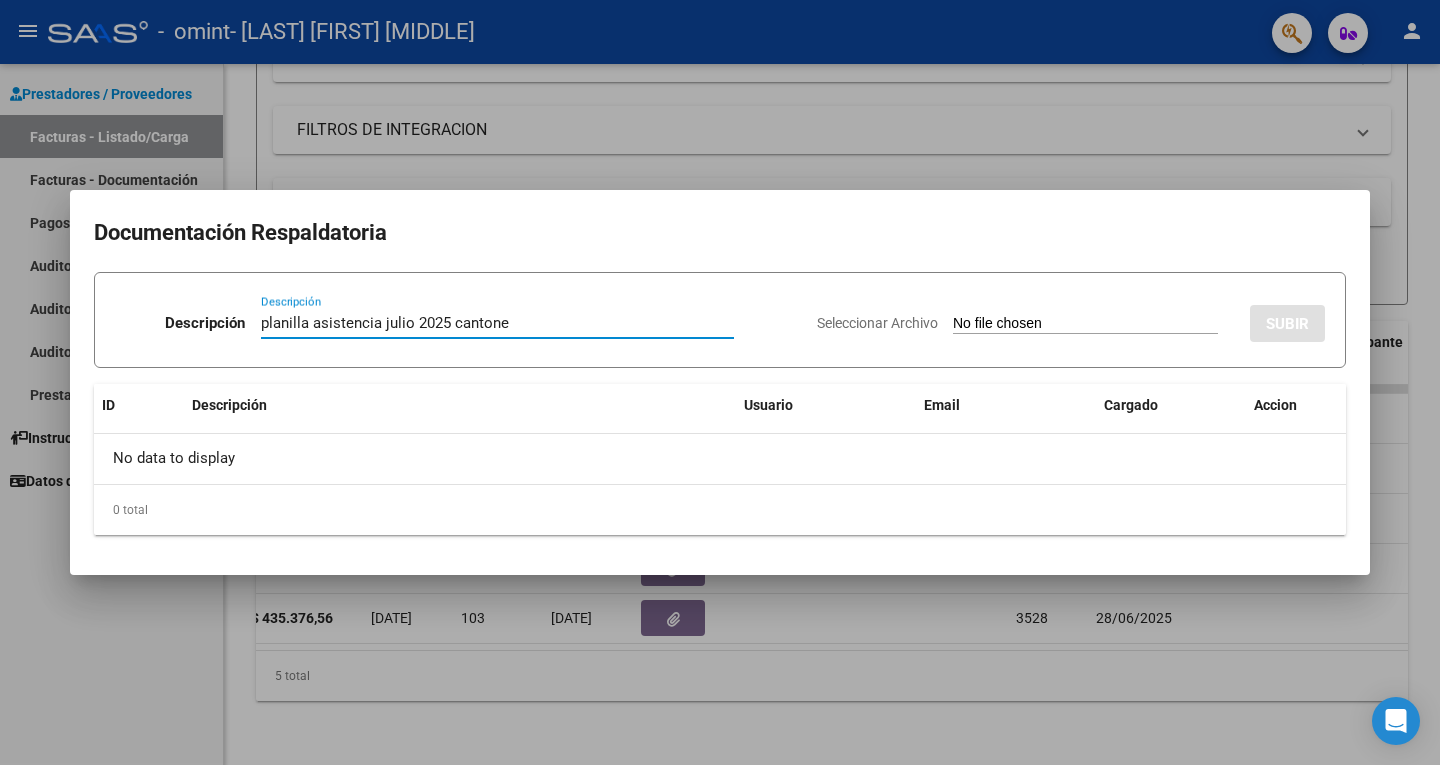 type on "planilla asistencia julio 2025 cantone" 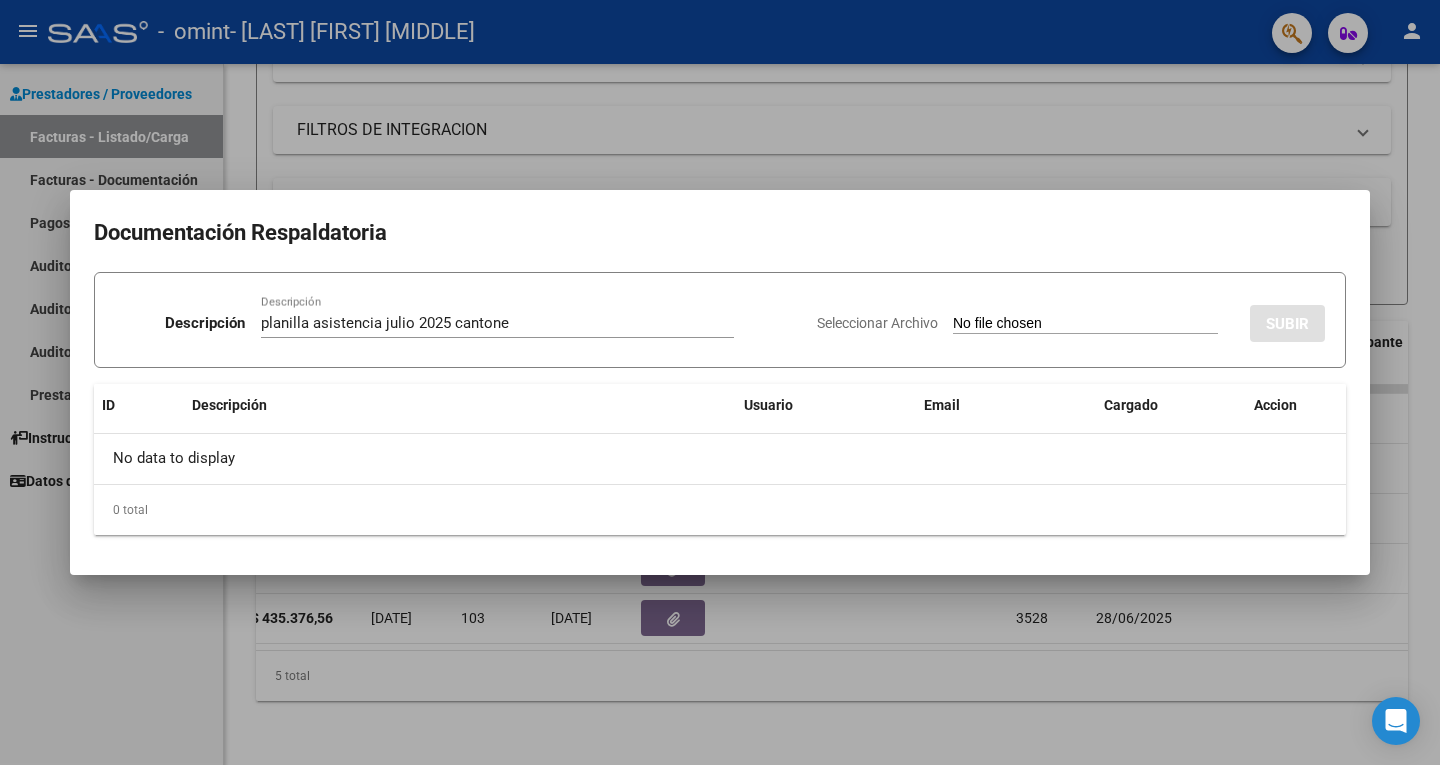 click on "Seleccionar Archivo" at bounding box center (1085, 324) 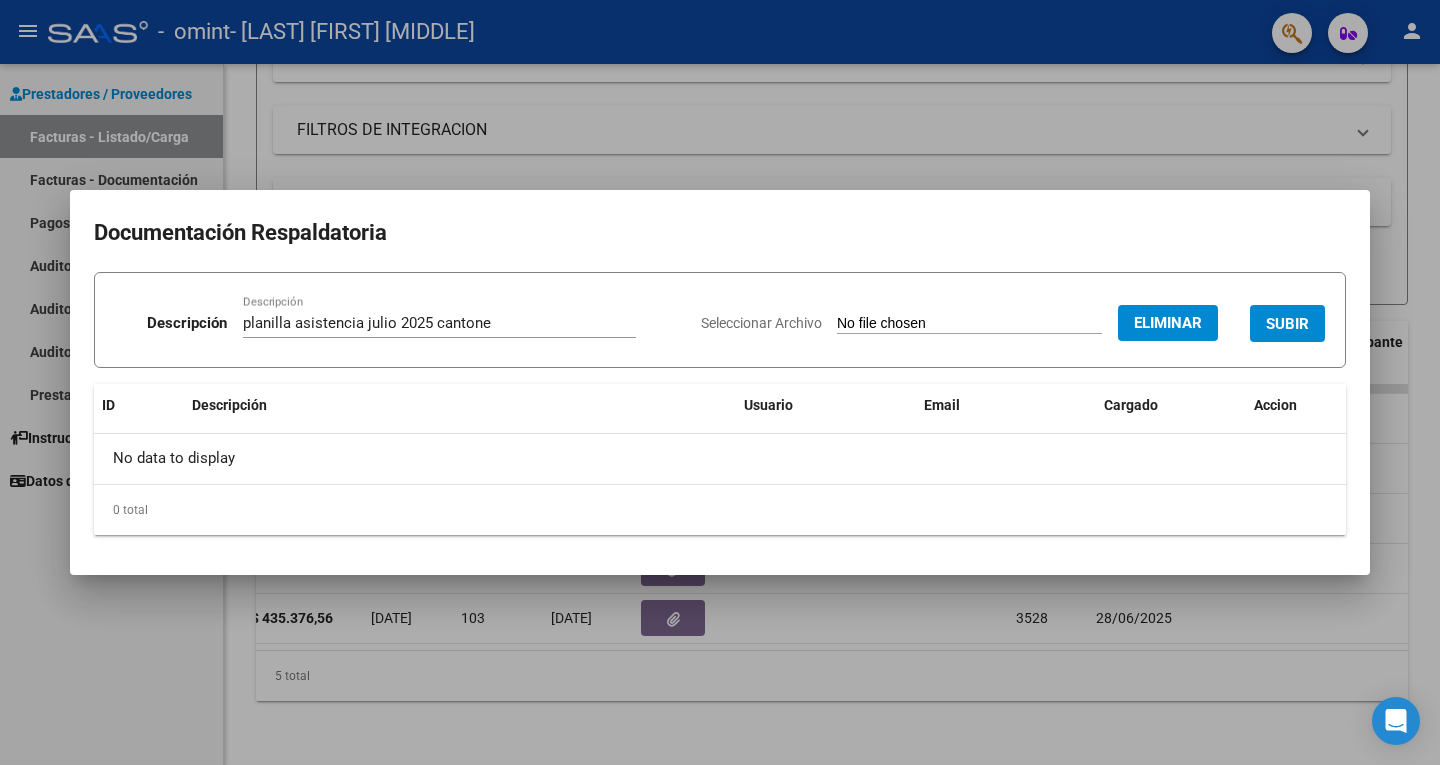 click on "SUBIR" at bounding box center [1287, 323] 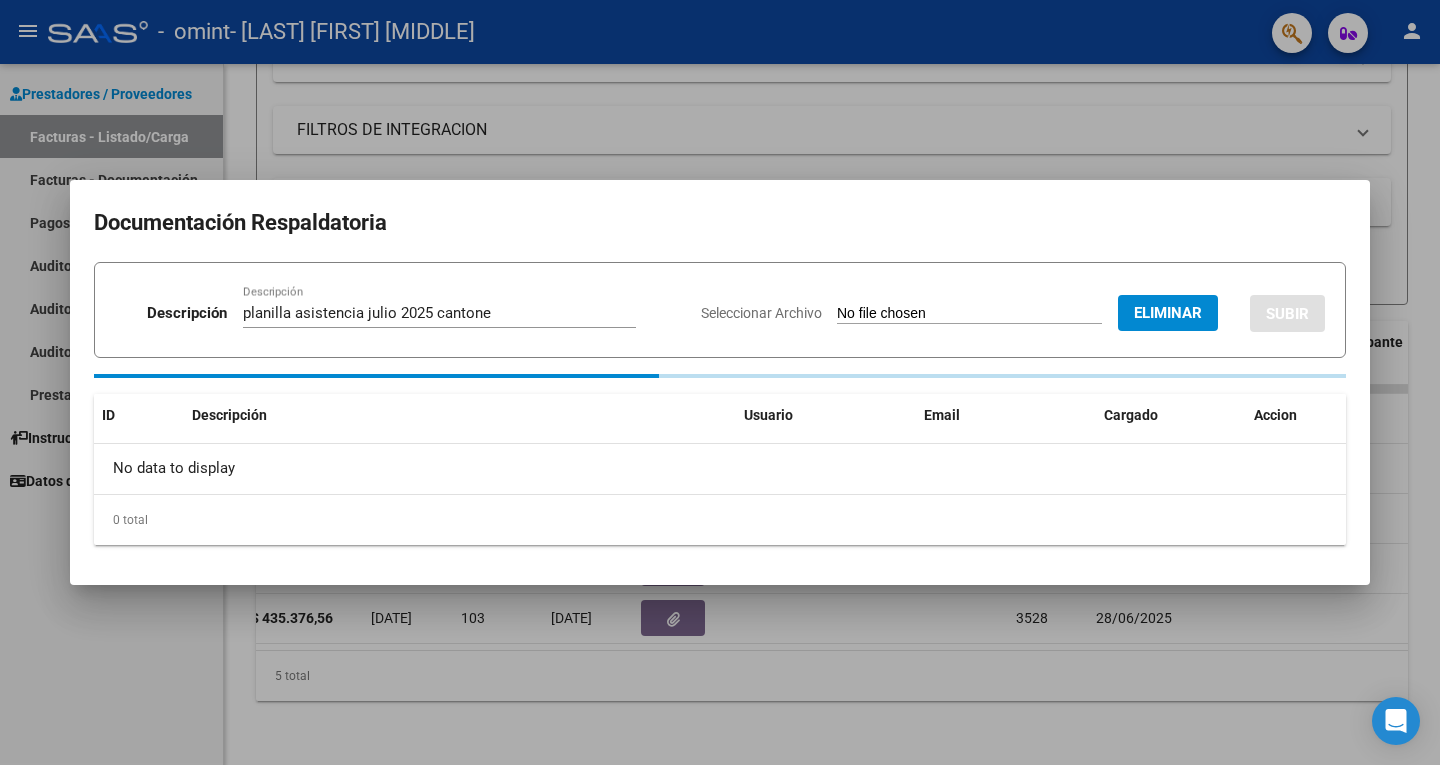 type 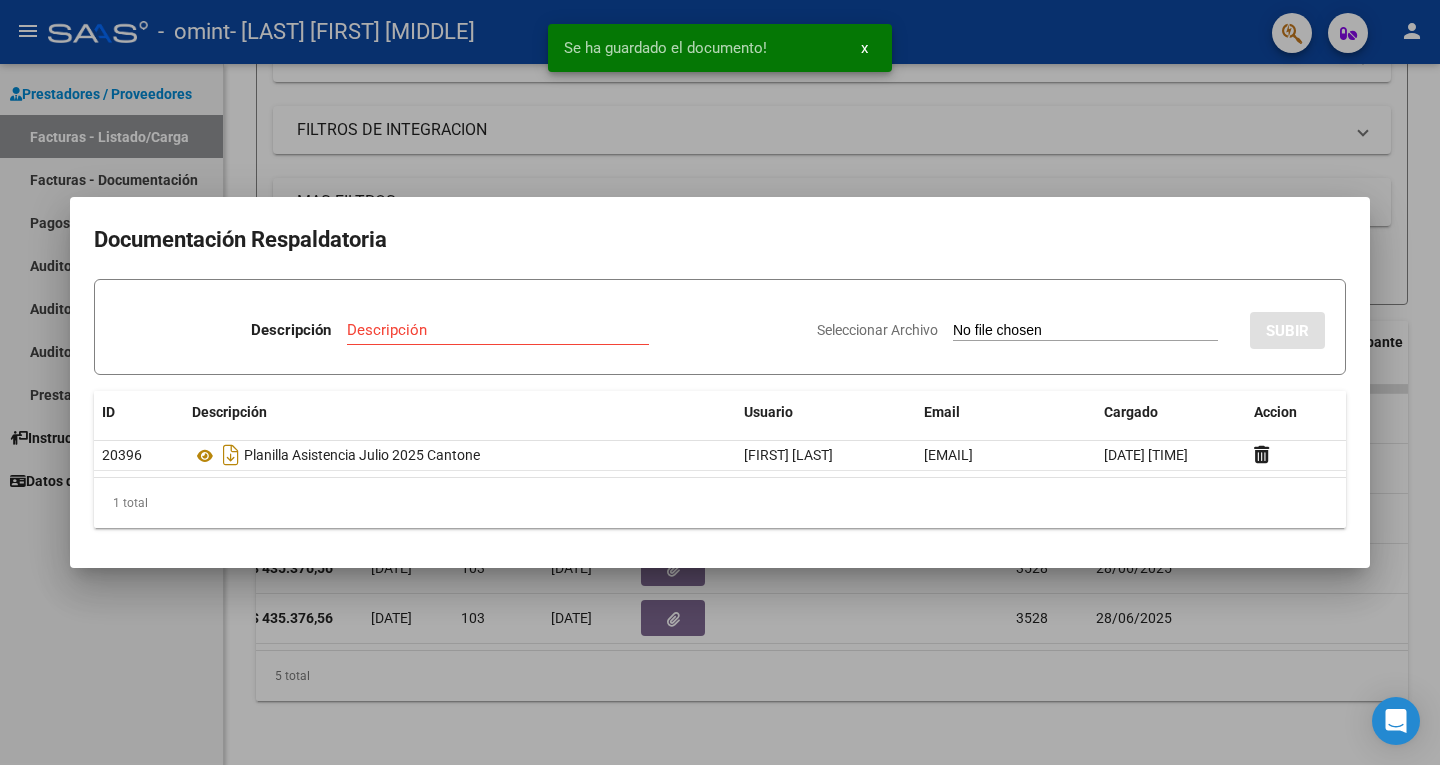 click at bounding box center (720, 382) 